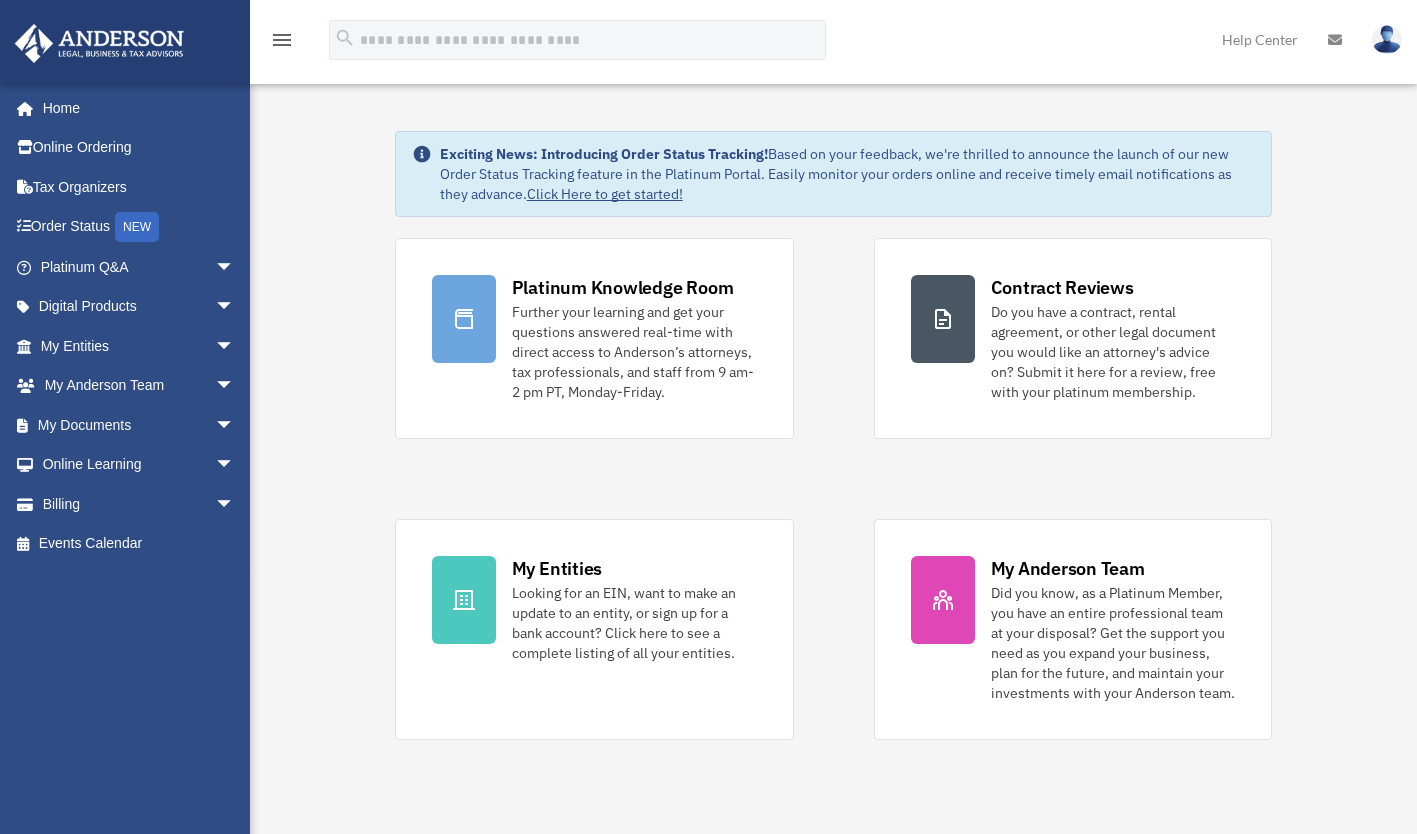 scroll, scrollTop: 0, scrollLeft: 0, axis: both 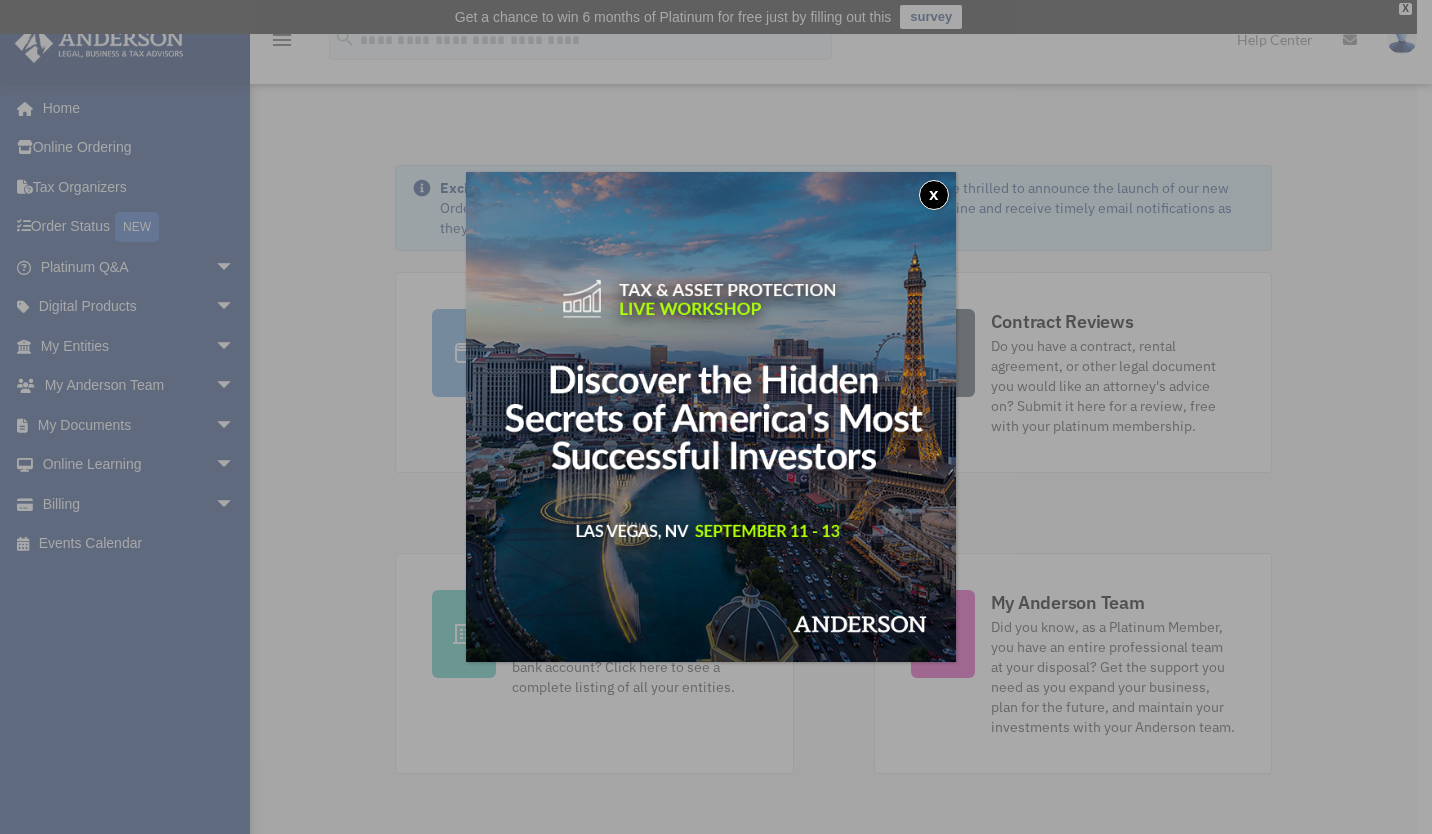 click on "x" at bounding box center (934, 195) 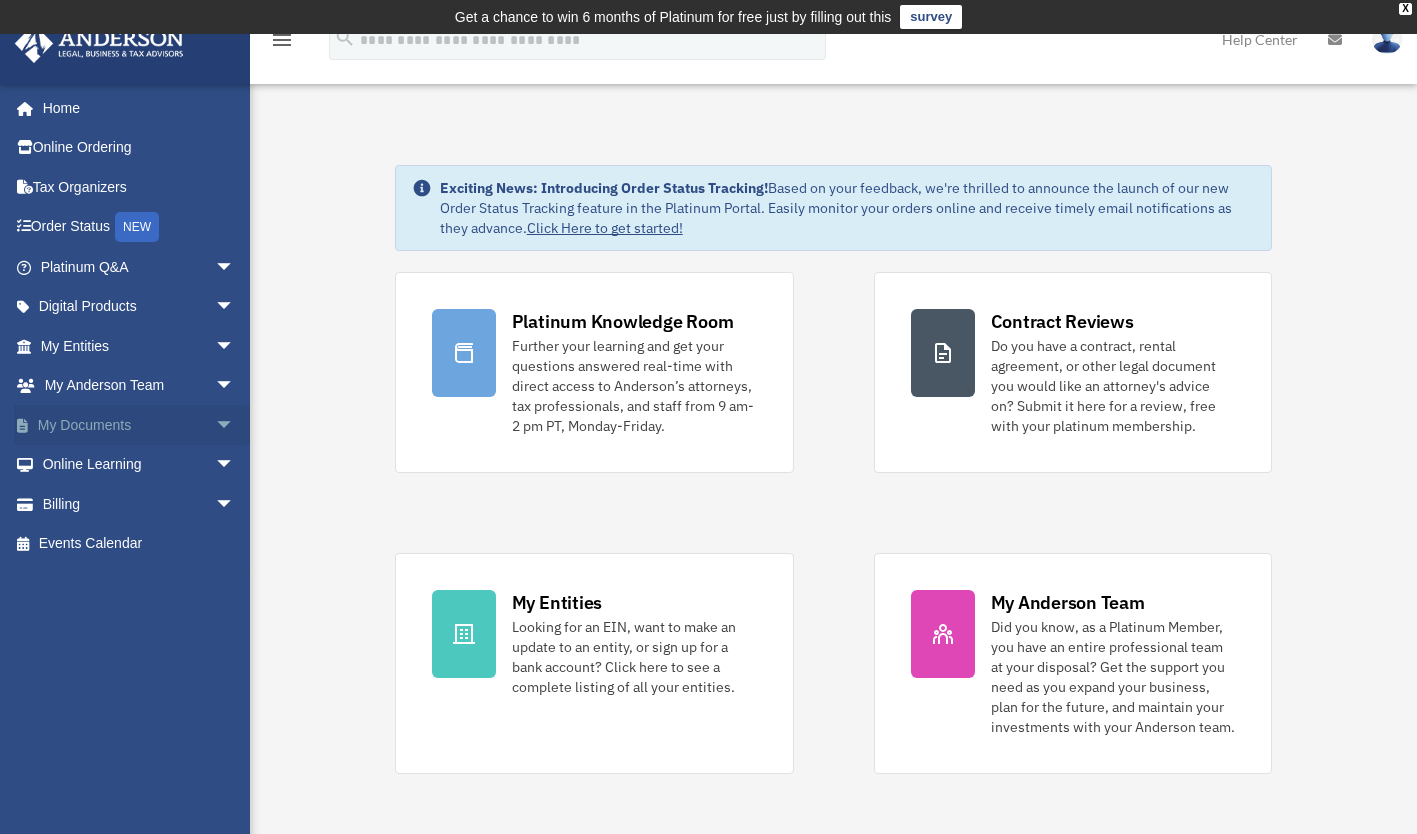 click on "arrow_drop_down" at bounding box center (235, 425) 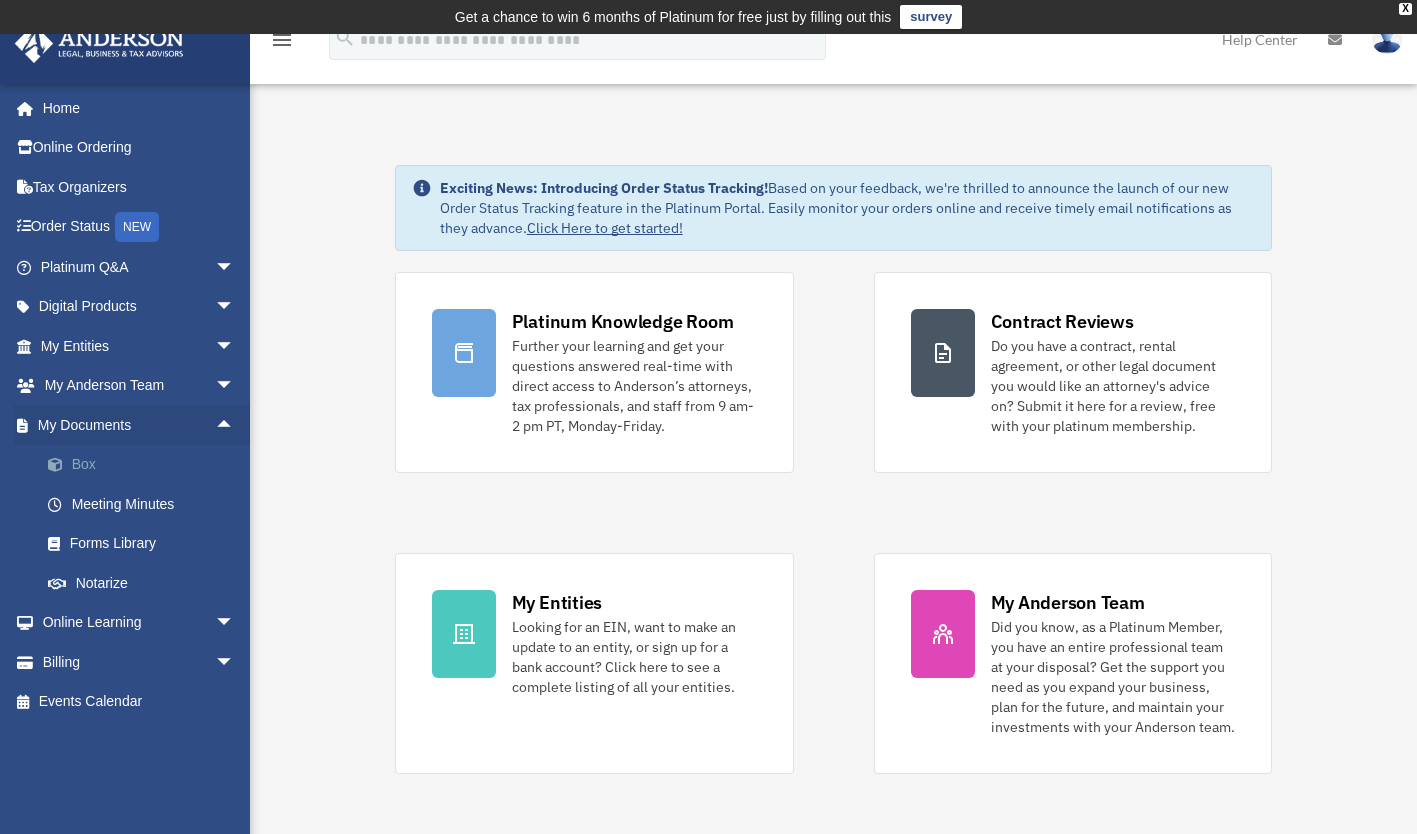 click on "Box" at bounding box center [146, 465] 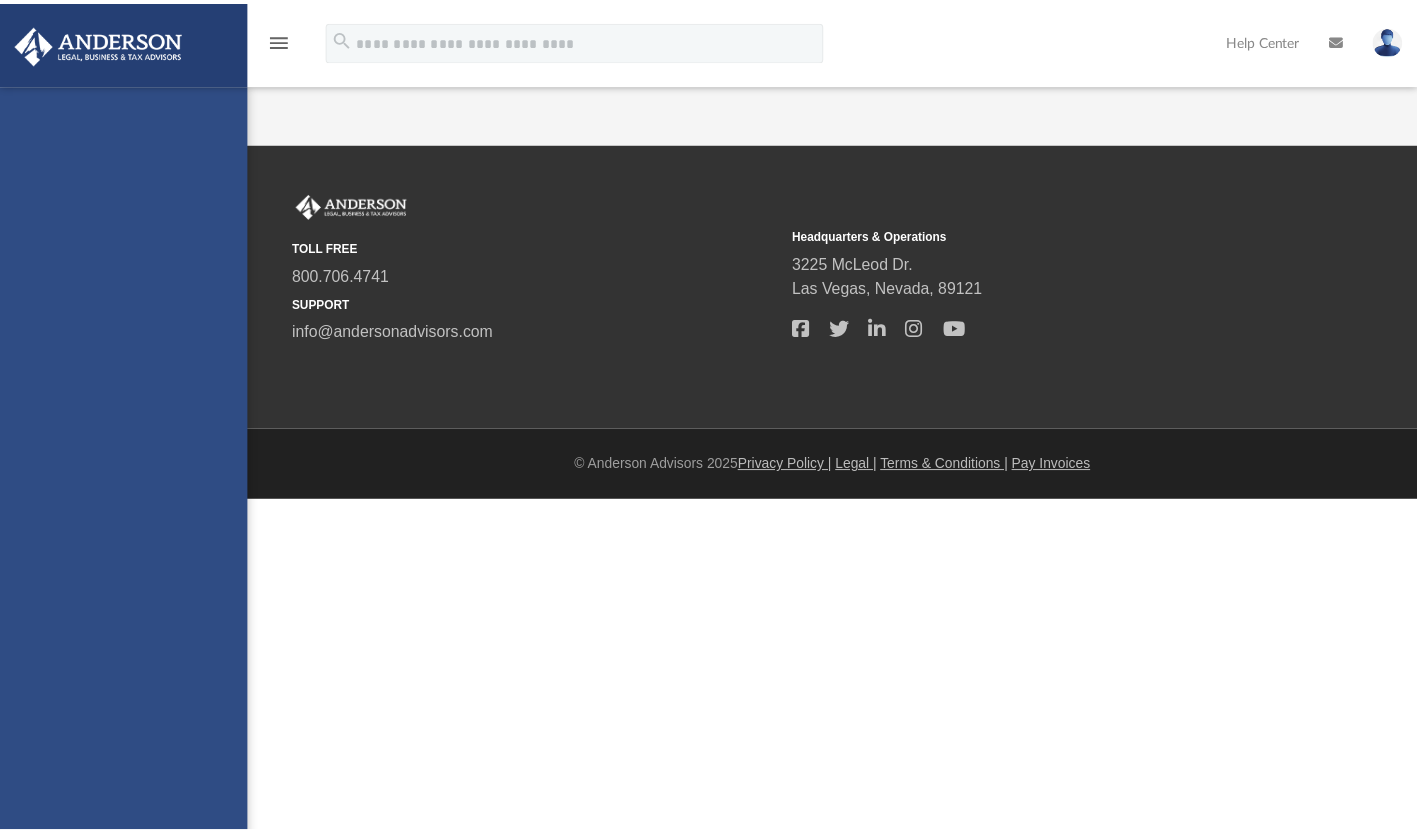 scroll, scrollTop: 0, scrollLeft: 0, axis: both 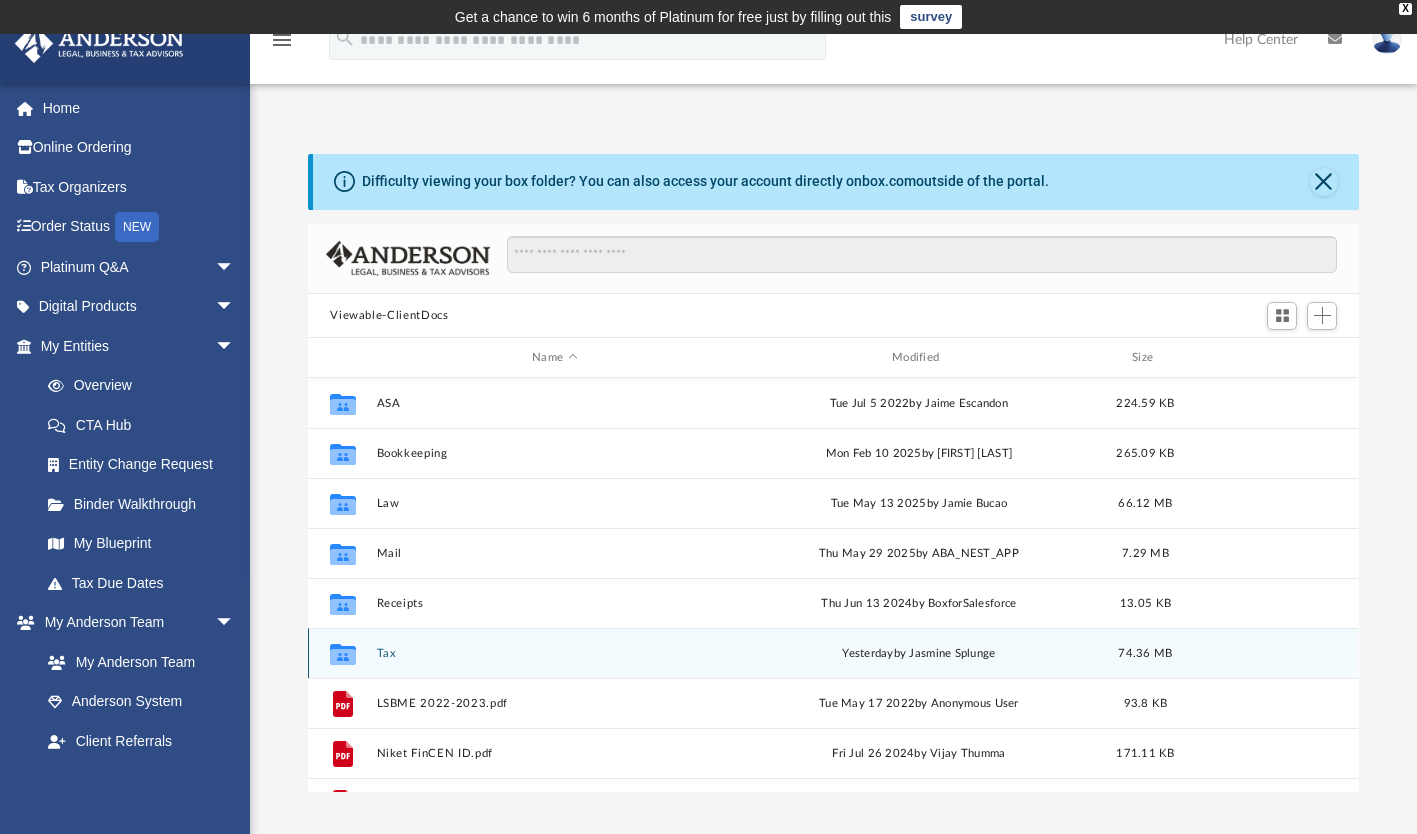 click on "Tax" at bounding box center (555, 653) 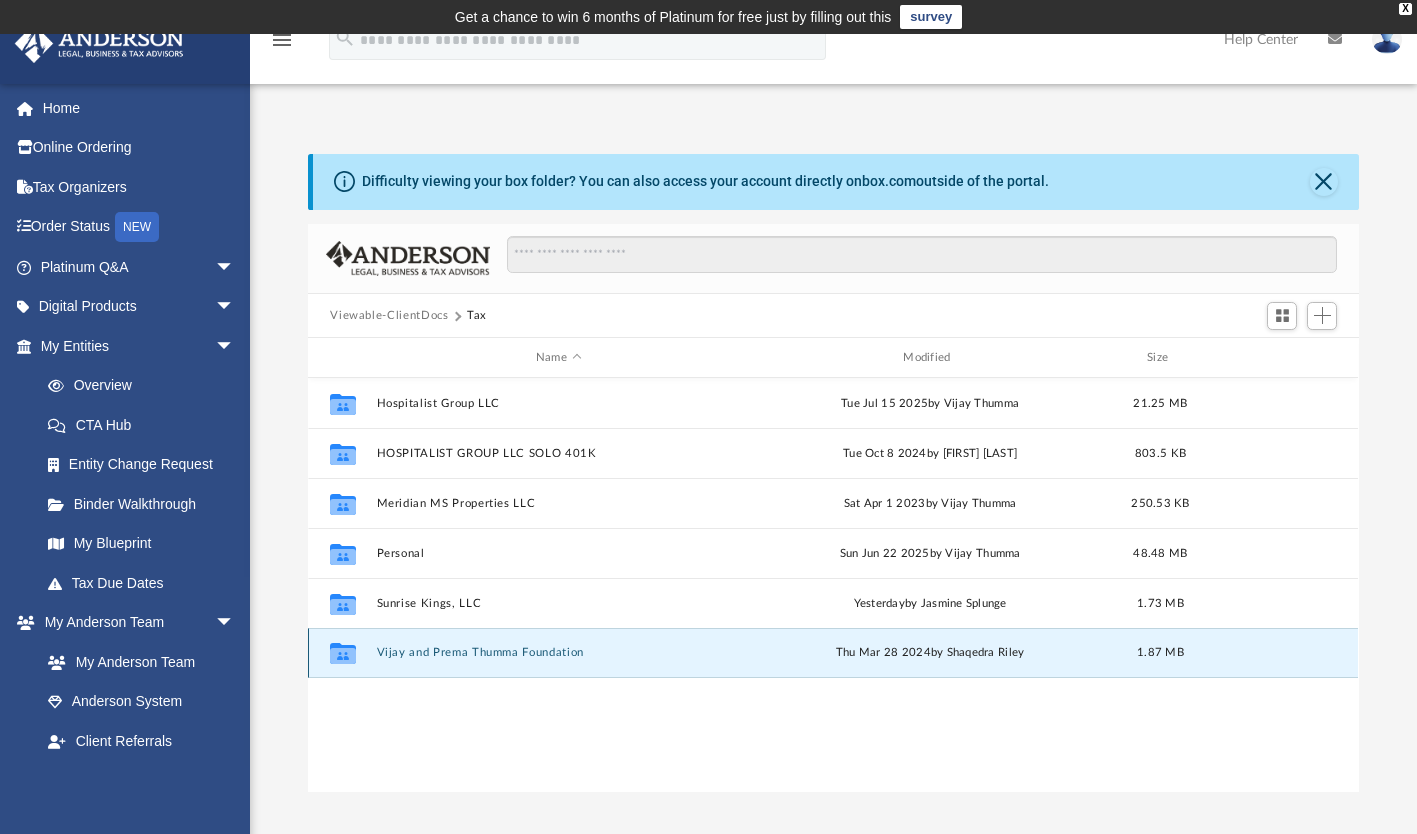 click on "Vijay and Prema Thumma Foundation" at bounding box center [558, 653] 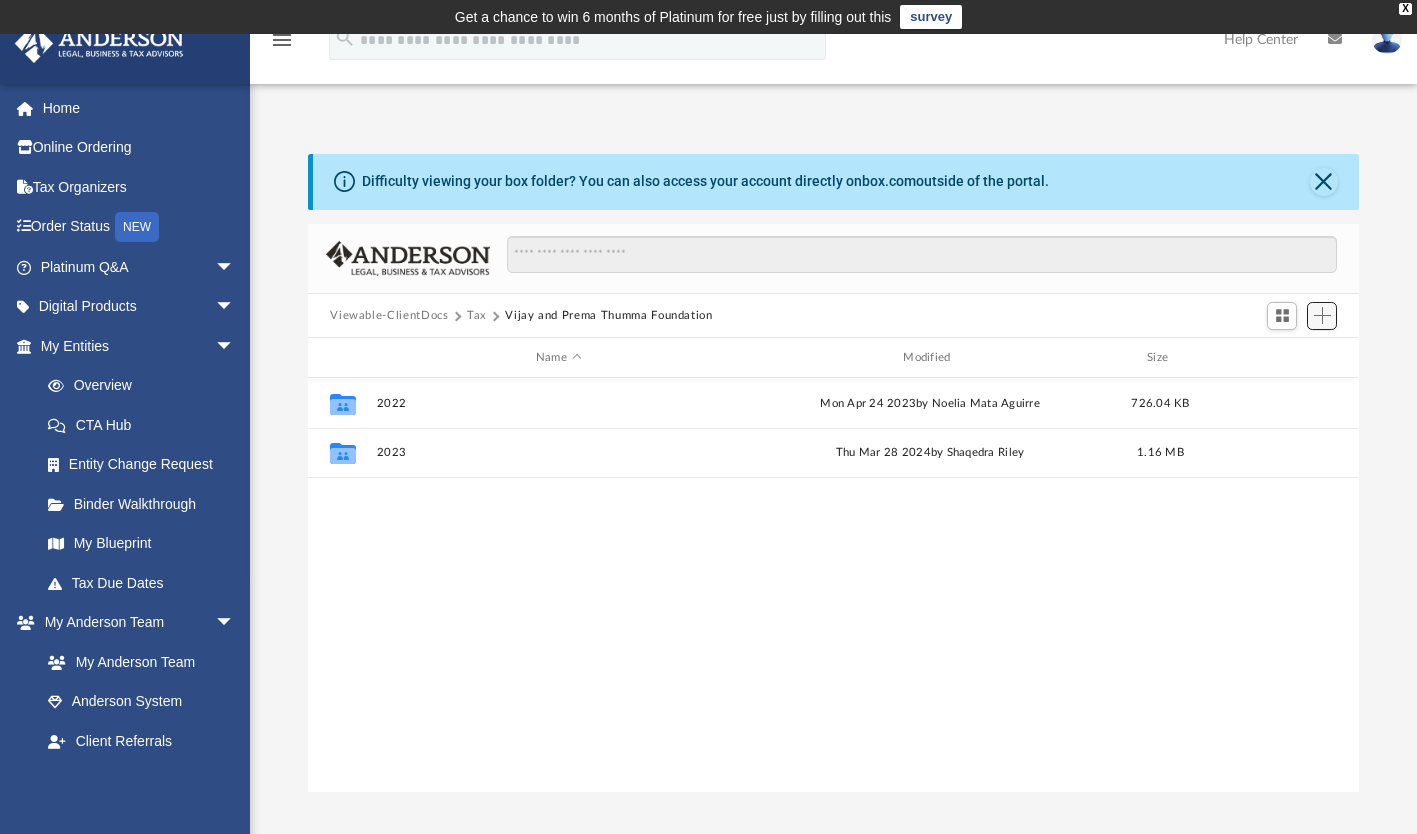 click at bounding box center (1322, 315) 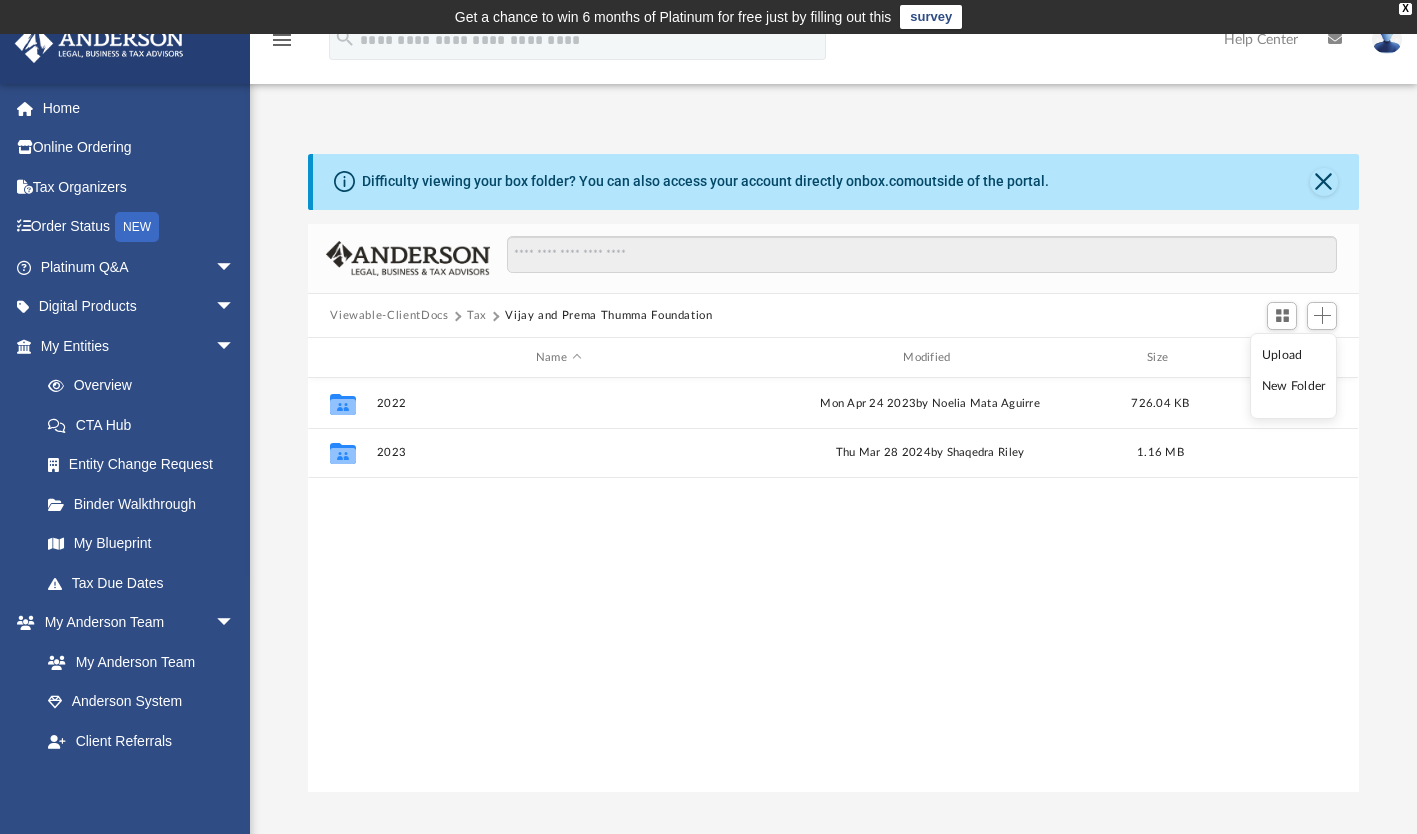 click on "New Folder" at bounding box center [1294, 386] 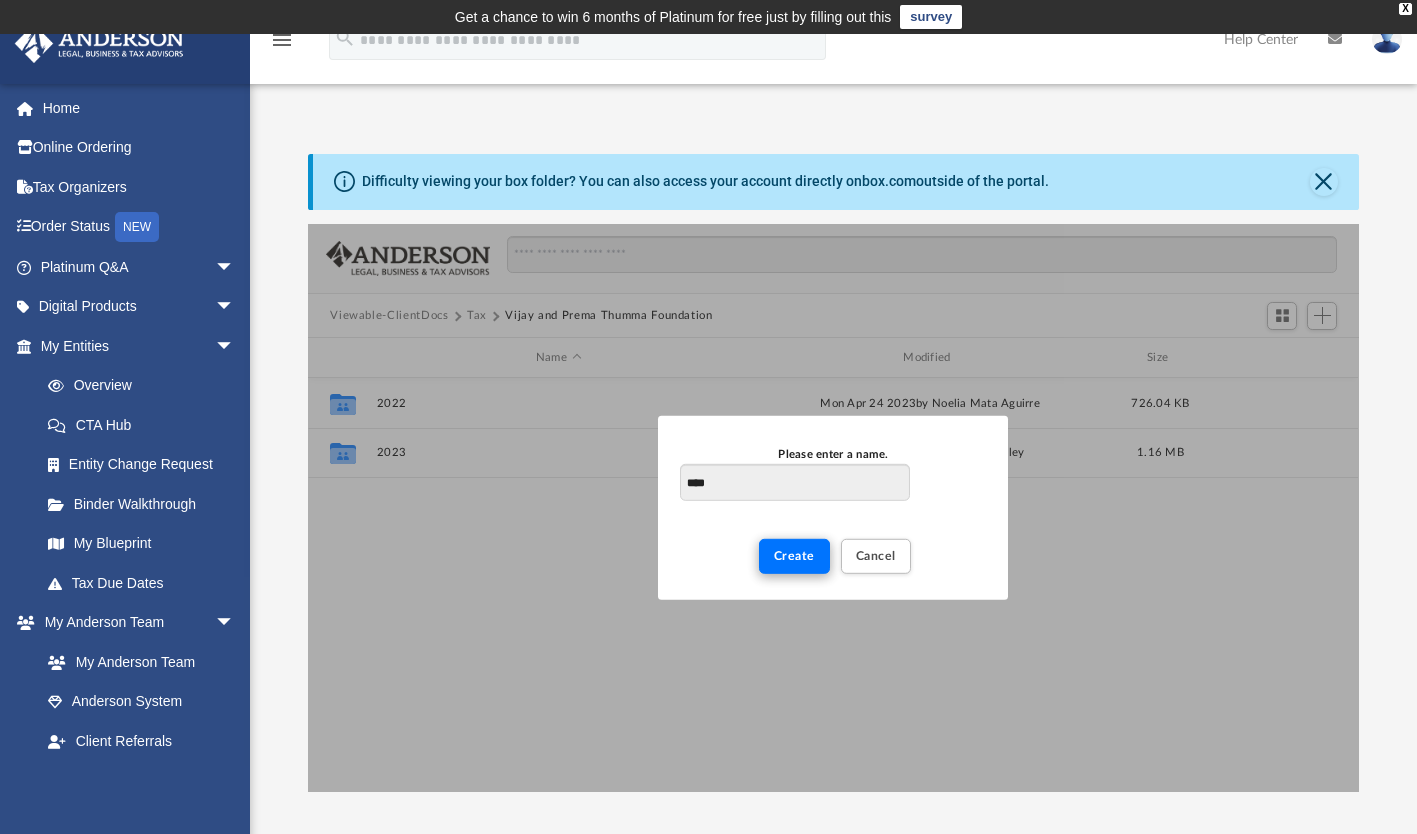 type on "****" 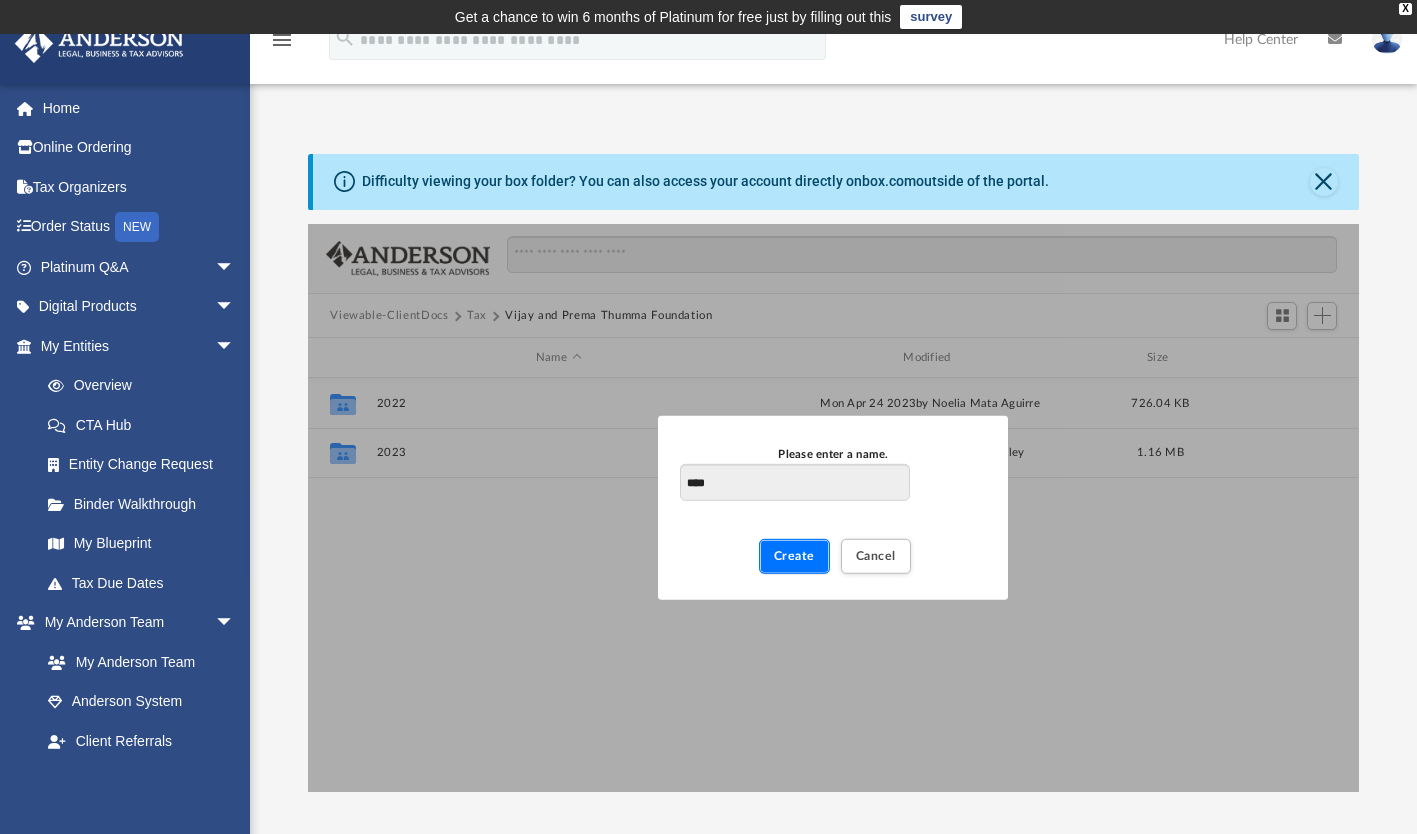 click on "Create" at bounding box center (794, 556) 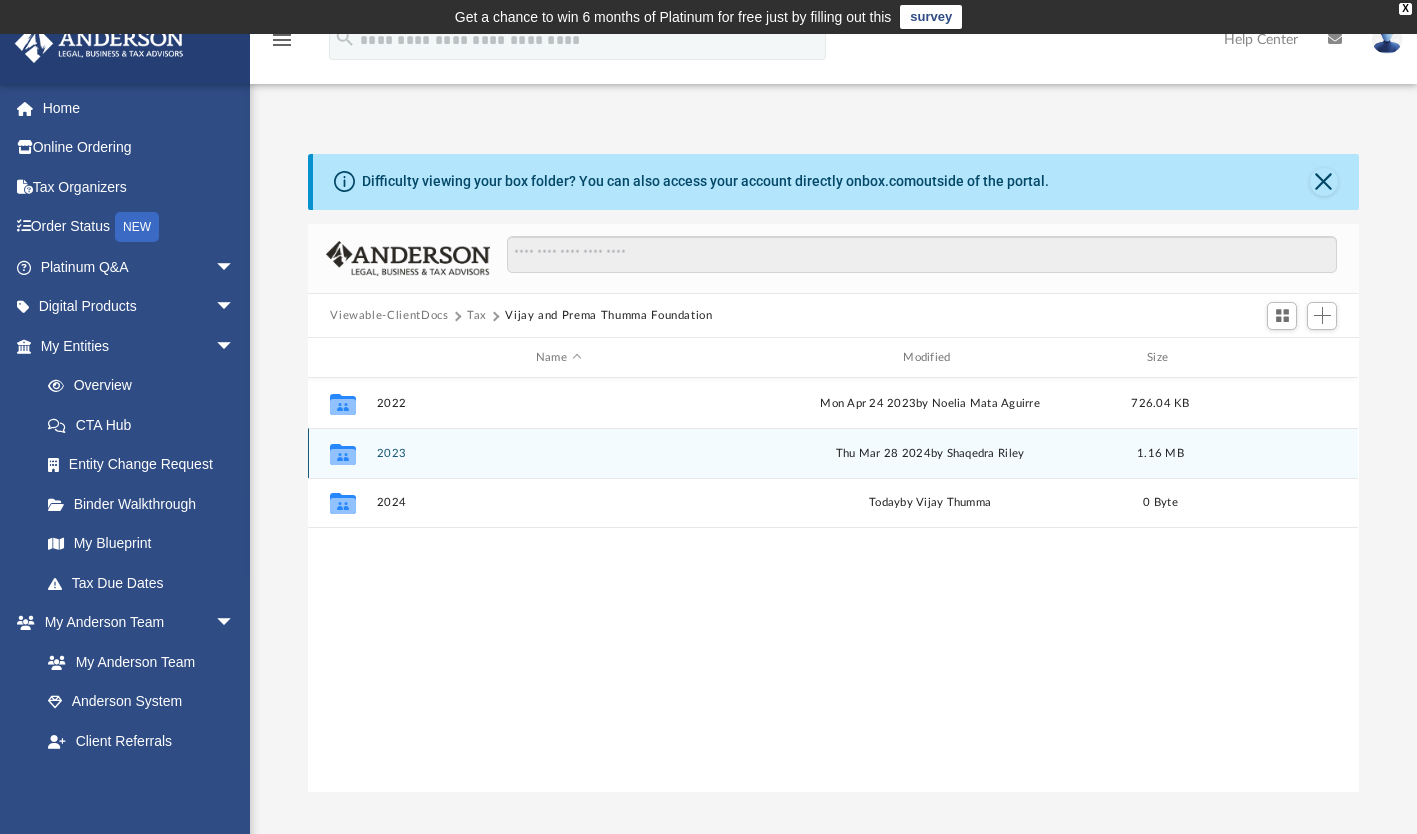 click on "2023" at bounding box center (558, 453) 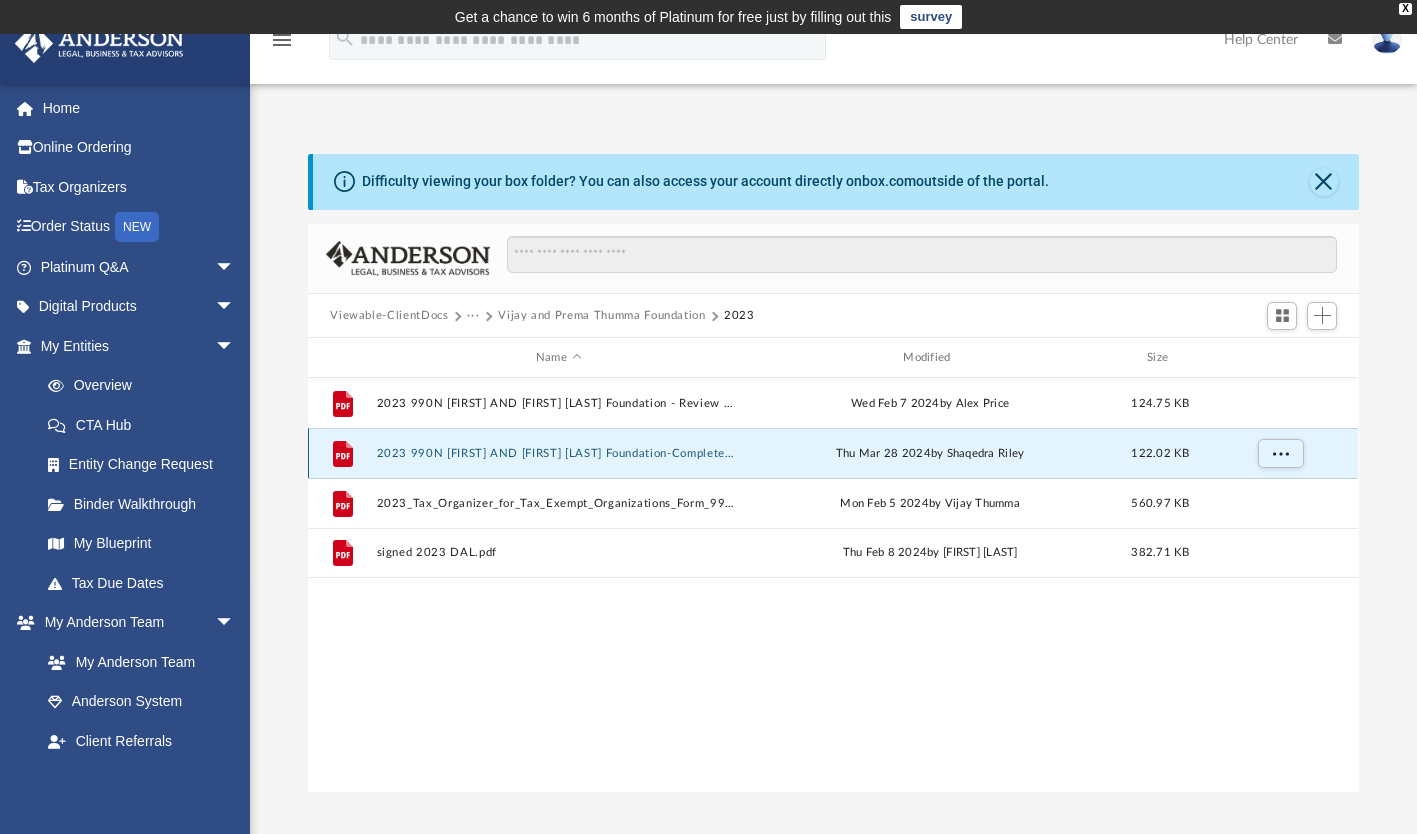 click on "2023 990N Vijay and Prema Thumma Foundation-Completed Copy.pdf" at bounding box center [558, 453] 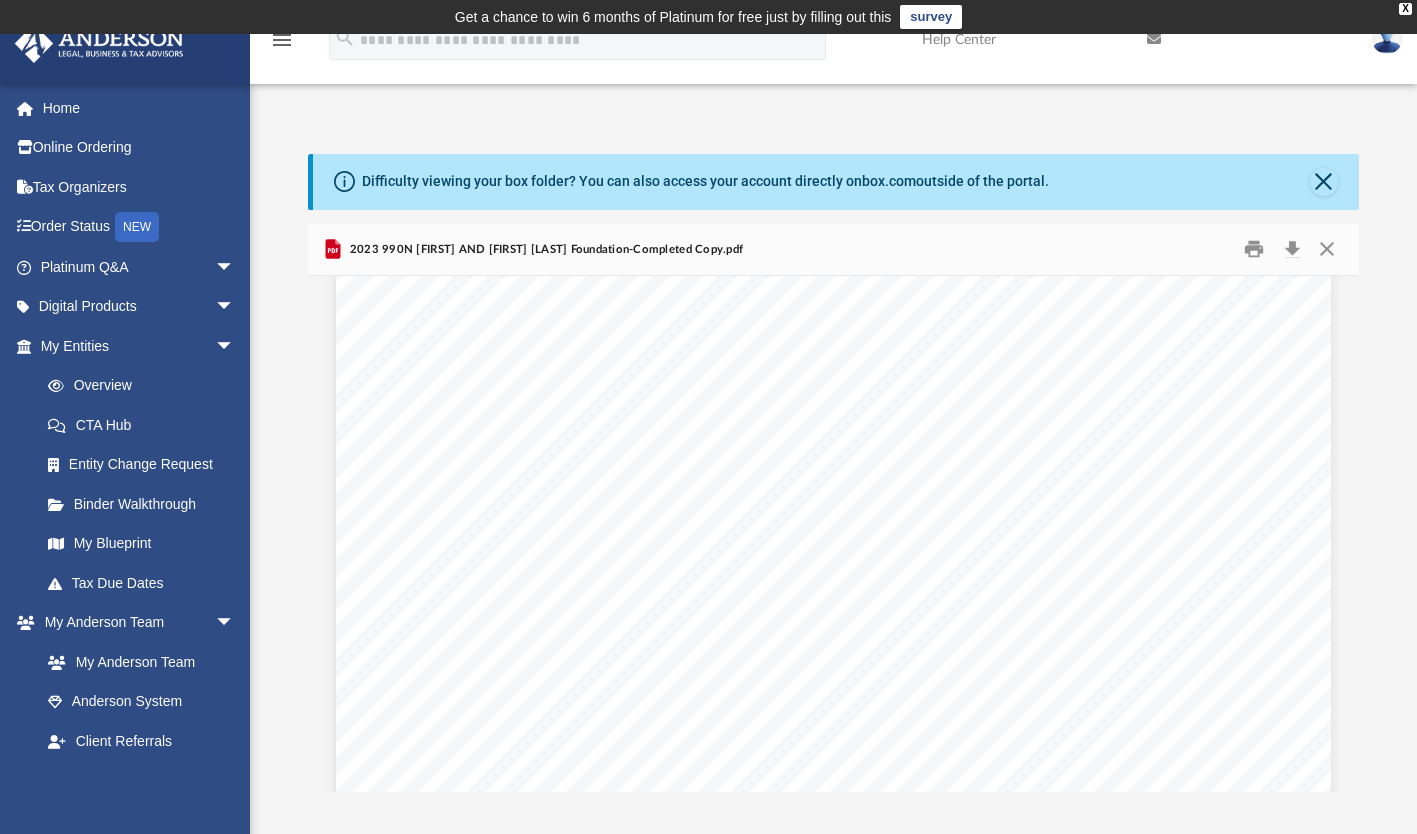 scroll, scrollTop: 0, scrollLeft: 0, axis: both 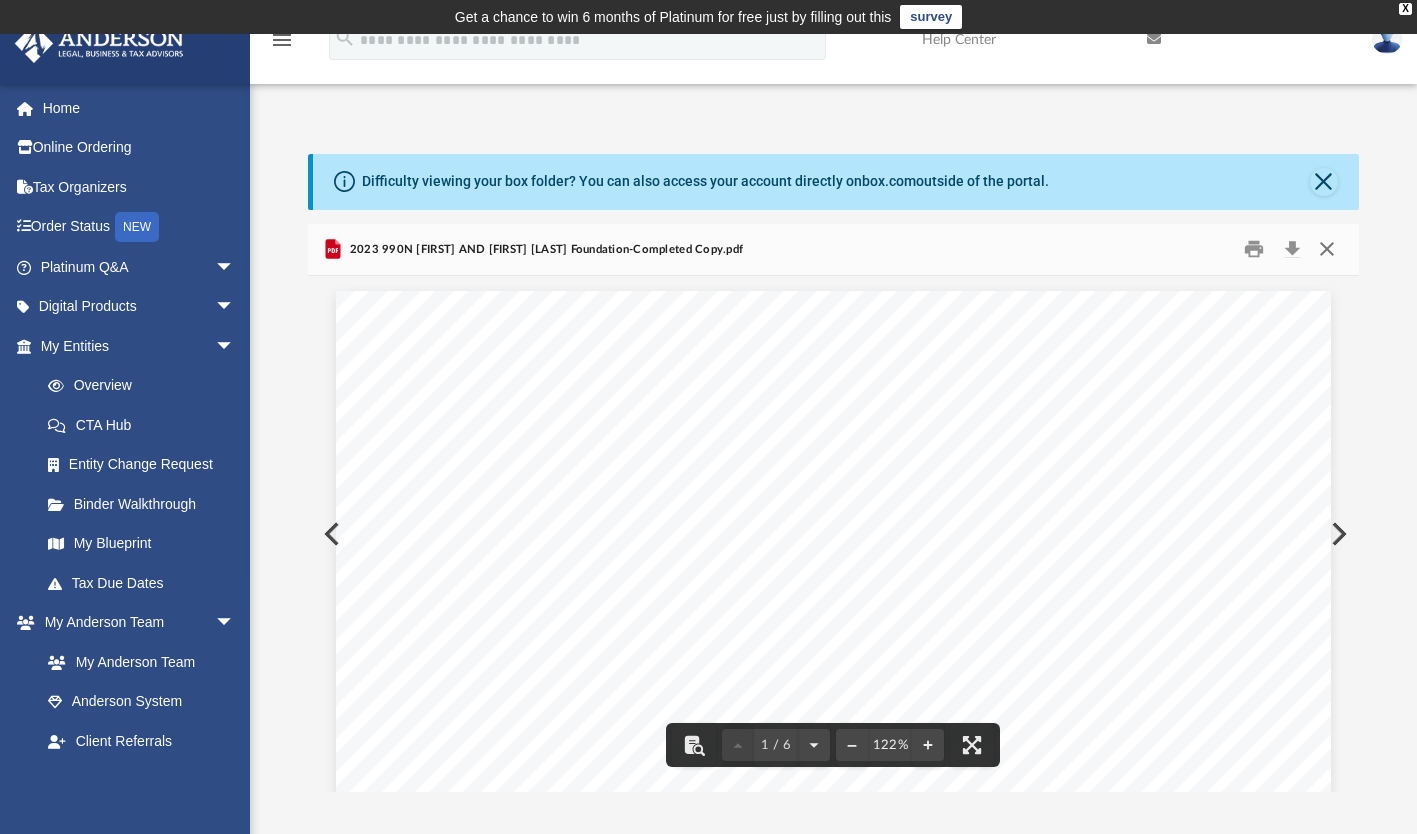 click at bounding box center (1327, 249) 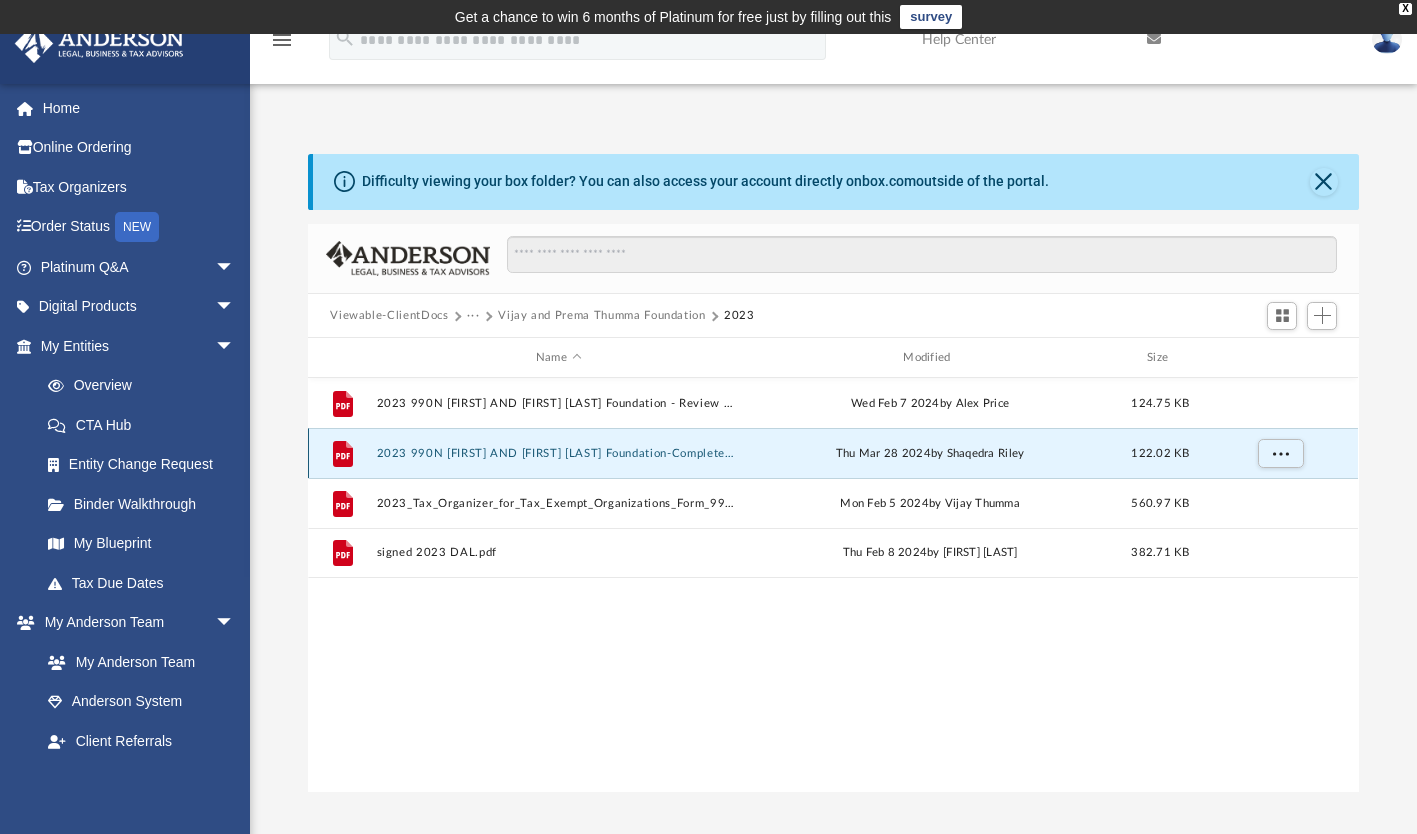click on "2023 990N Vijay and Prema Thumma Foundation-Completed Copy.pdf" at bounding box center [558, 453] 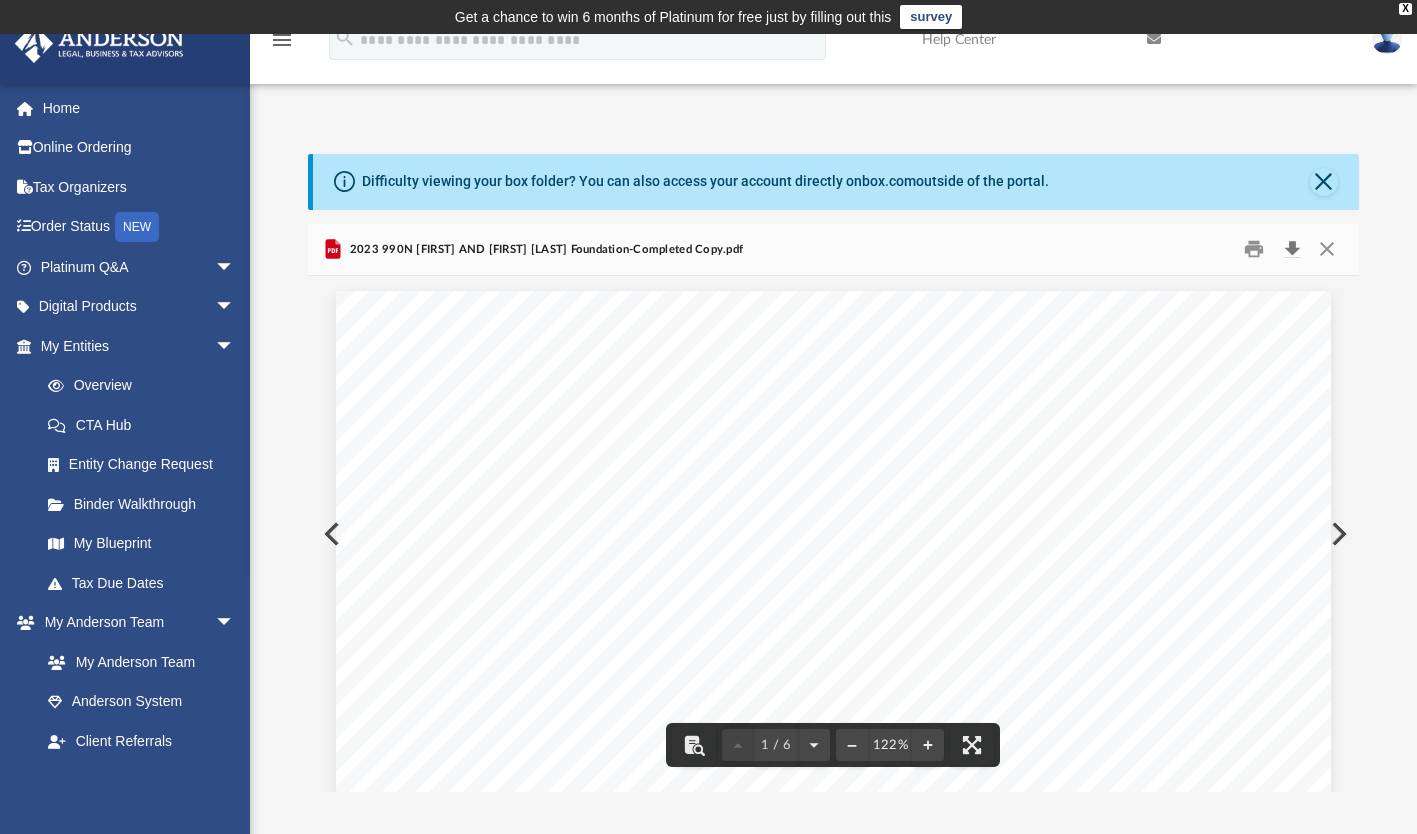 click at bounding box center [1292, 249] 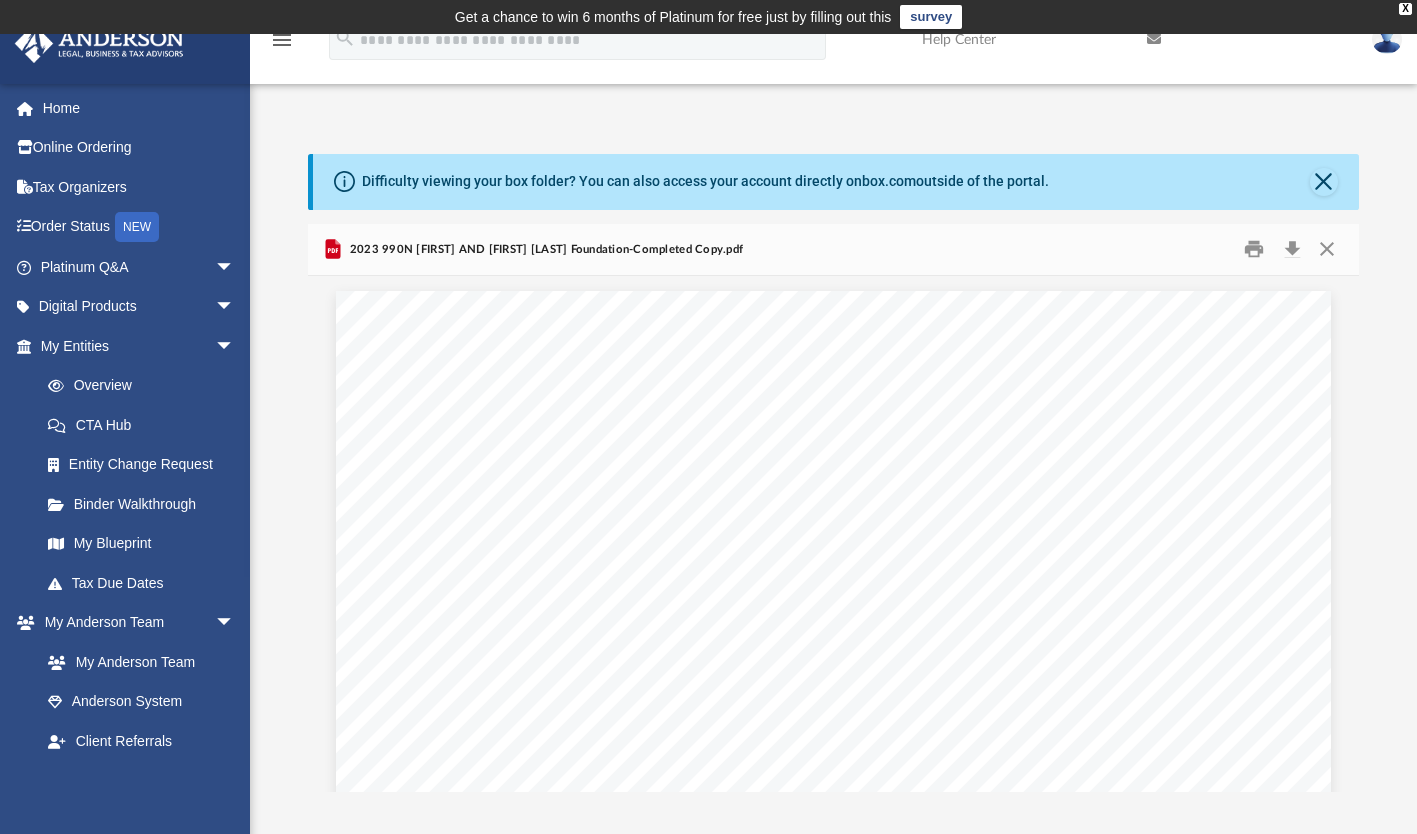 click on "Difficulty viewing your box folder? You can also access your account directly on  box.com  outside of the portal.  No Client Folder Found - Please contact   your team   for assistance.  Viewable-ClientDocs ··· Vijay and Prema Thumma Foundation 2023 Name    Modified    Size    File 2023 990N Vijay and Prema Thumma Foundation - Review Copy.pdf Wed Feb 7 2024  by Alex Price 124.75 KB File 2023 990N Vijay and Prema Thumma Foundation-Completed Copy.pdf Thu Mar 28 2024  by Shaqedra Riley 122.02 KB File 2023_Tax_Organizer_for_Tax_Exempt_Organizations_Form_990___990N011824_V5.pdf Mon Feb 5 2024  by Vijay Thumma 560.97 KB File signed 2023 DAL.pdf Thu Feb 8 2024  by Tanya Saxon 382.71 KB 2023 990N Vijay and Prema Thumma Foundation-Completed Copy.pdf 326340 04-01-23 ANDERSON   LAW   GROUP,   PLLC 3225   MCLEOD   DRIVE LAS   VEGAS,   NV   89121 VIJAY   AND   PREMA   THUMMA   FOUNDATION 3225   MCLEOD   DR   STE   100 LAS   VEGAS,   NV   89121 !891219! CLIENT'S   COPY Caution:   Forms   printed   from   within" at bounding box center [833, 473] 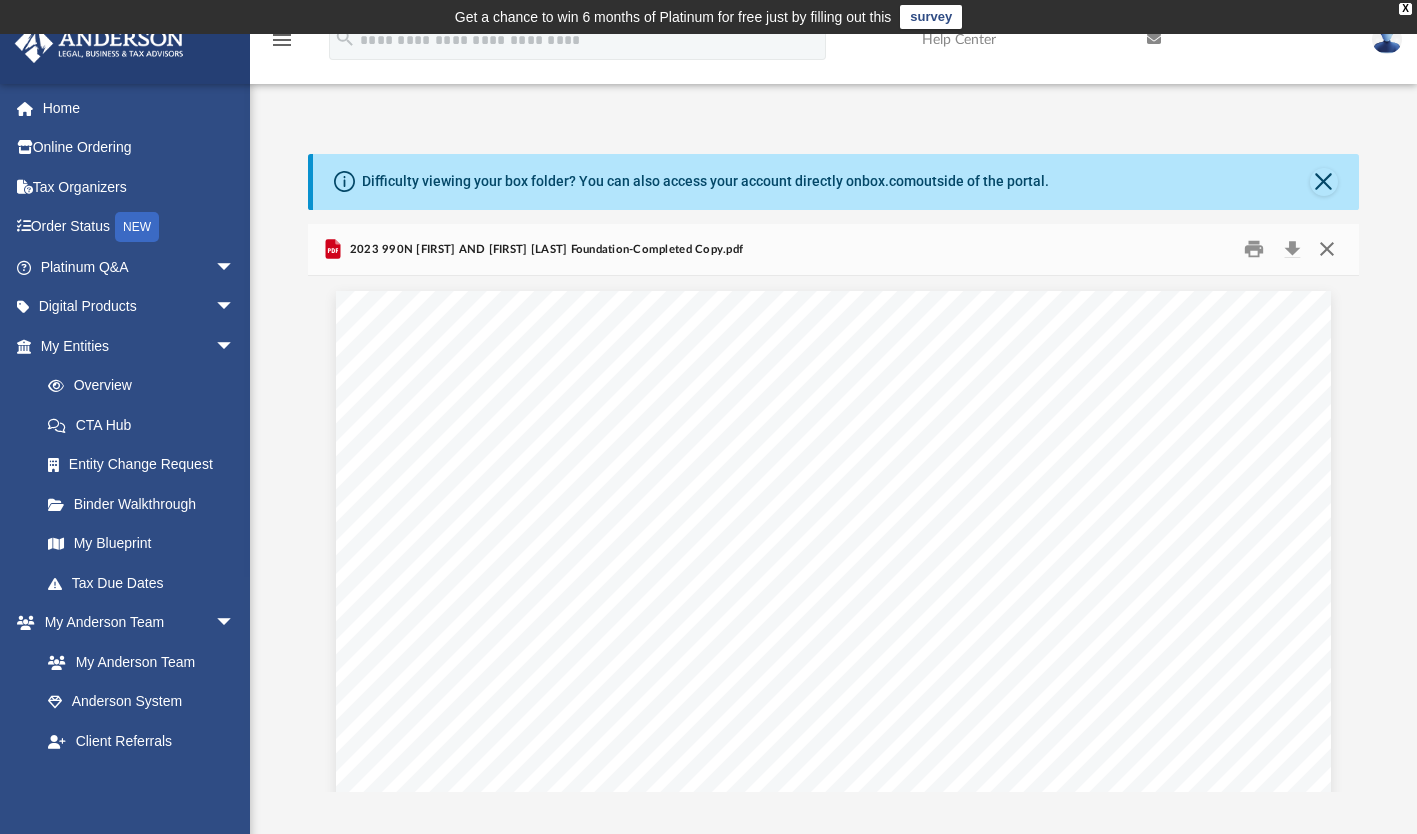 click at bounding box center [1327, 249] 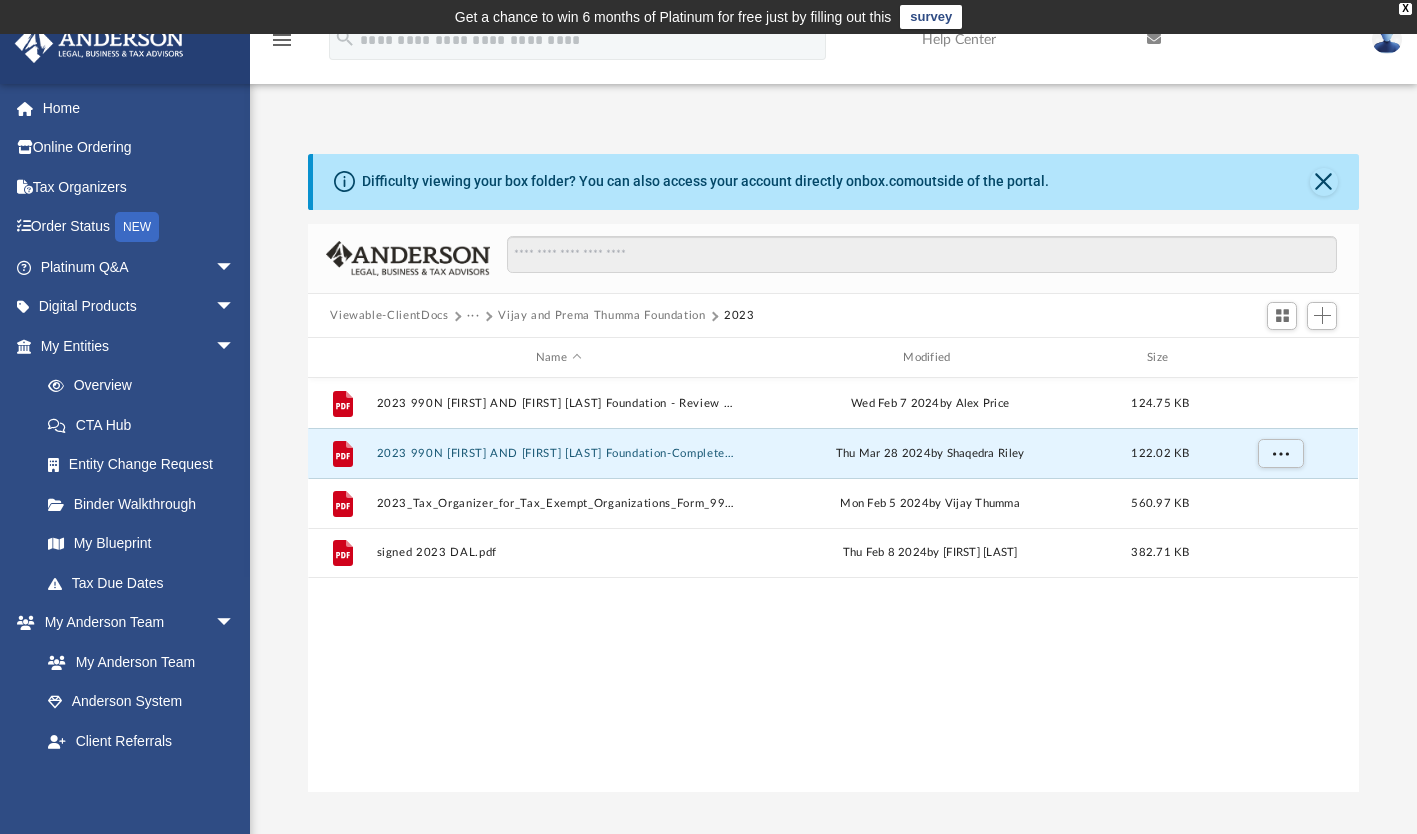 click on "Vijay and Prema Thumma Foundation" at bounding box center [601, 316] 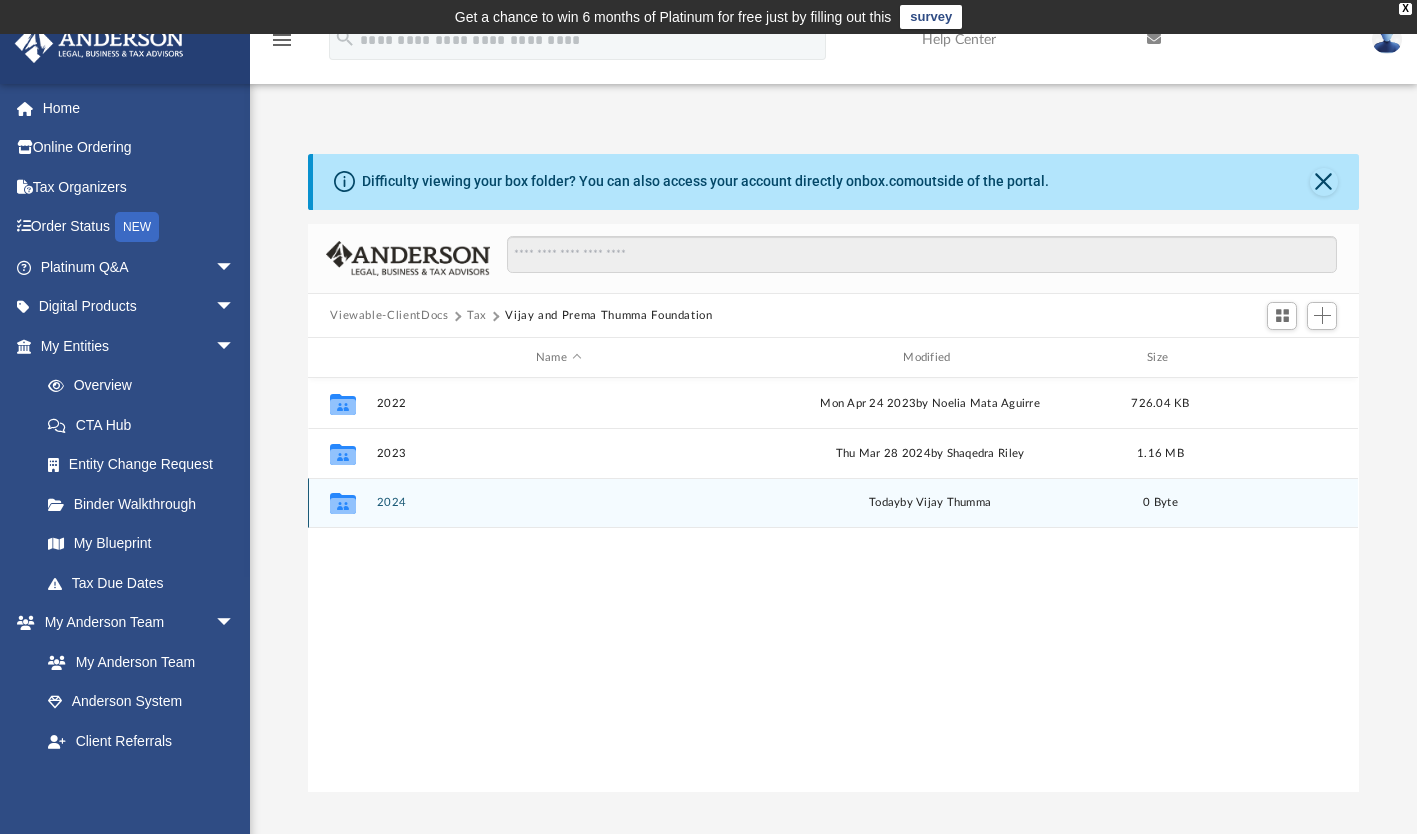 click on "2024" at bounding box center (558, 503) 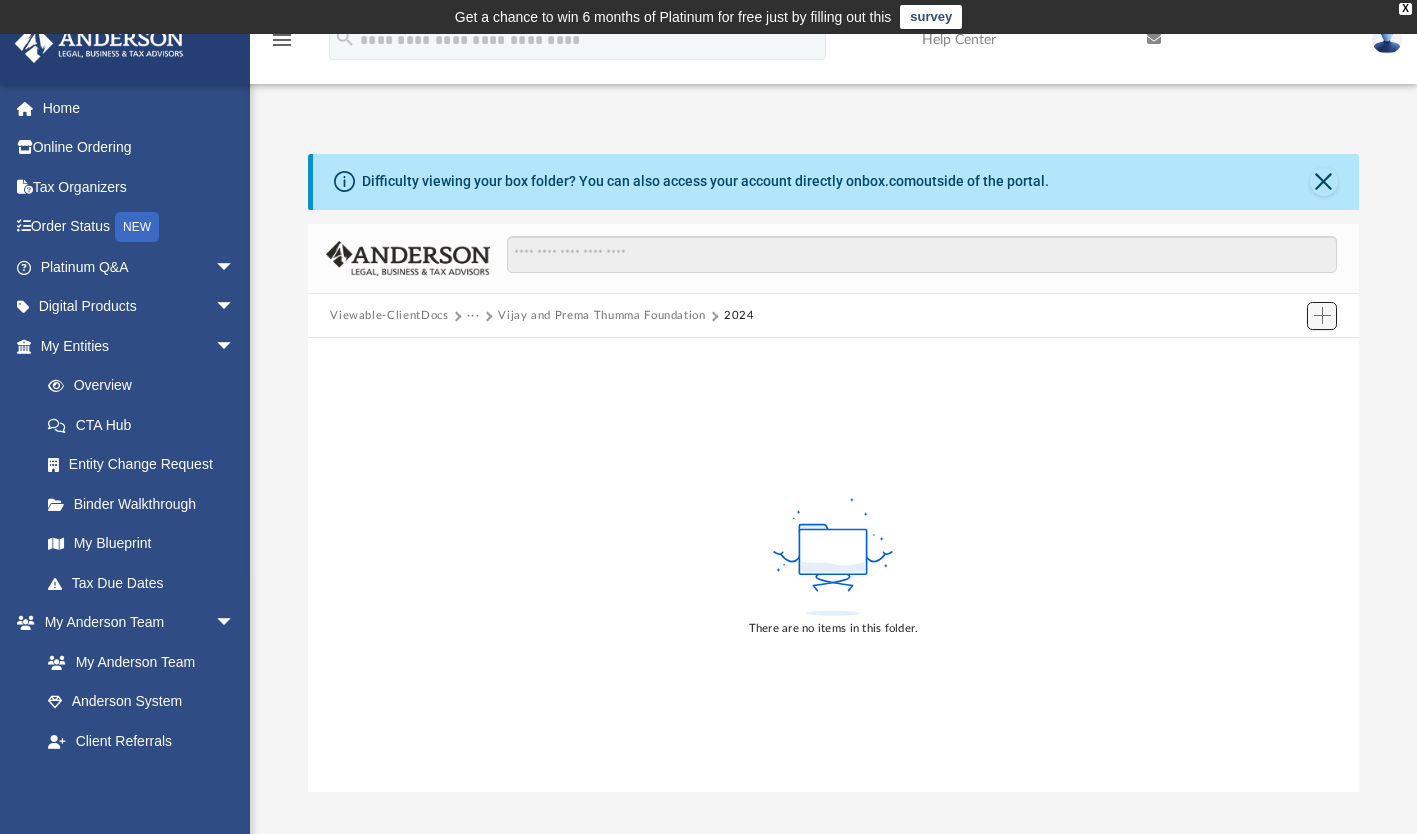 click at bounding box center (1322, 315) 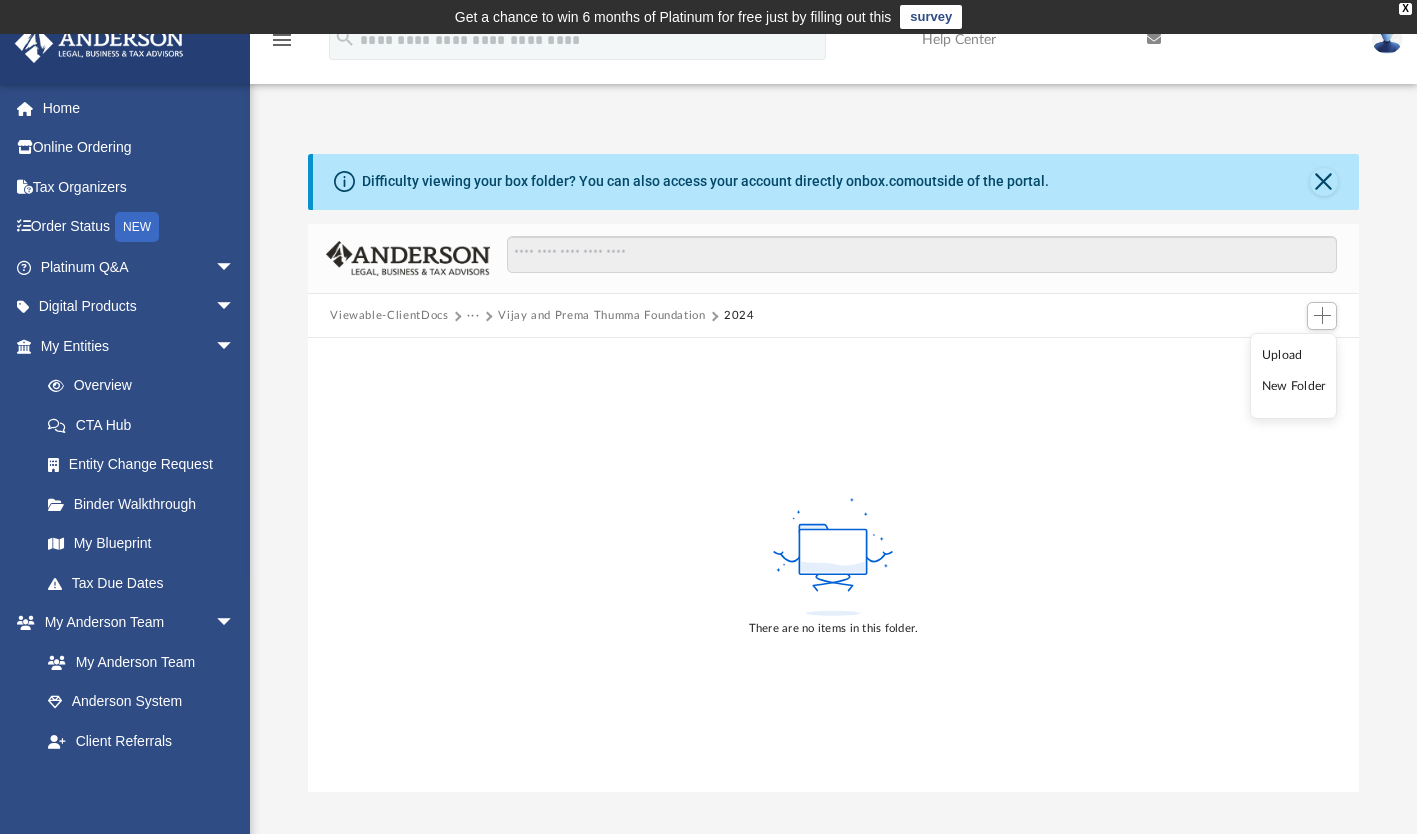click on "Upload" at bounding box center (1294, 355) 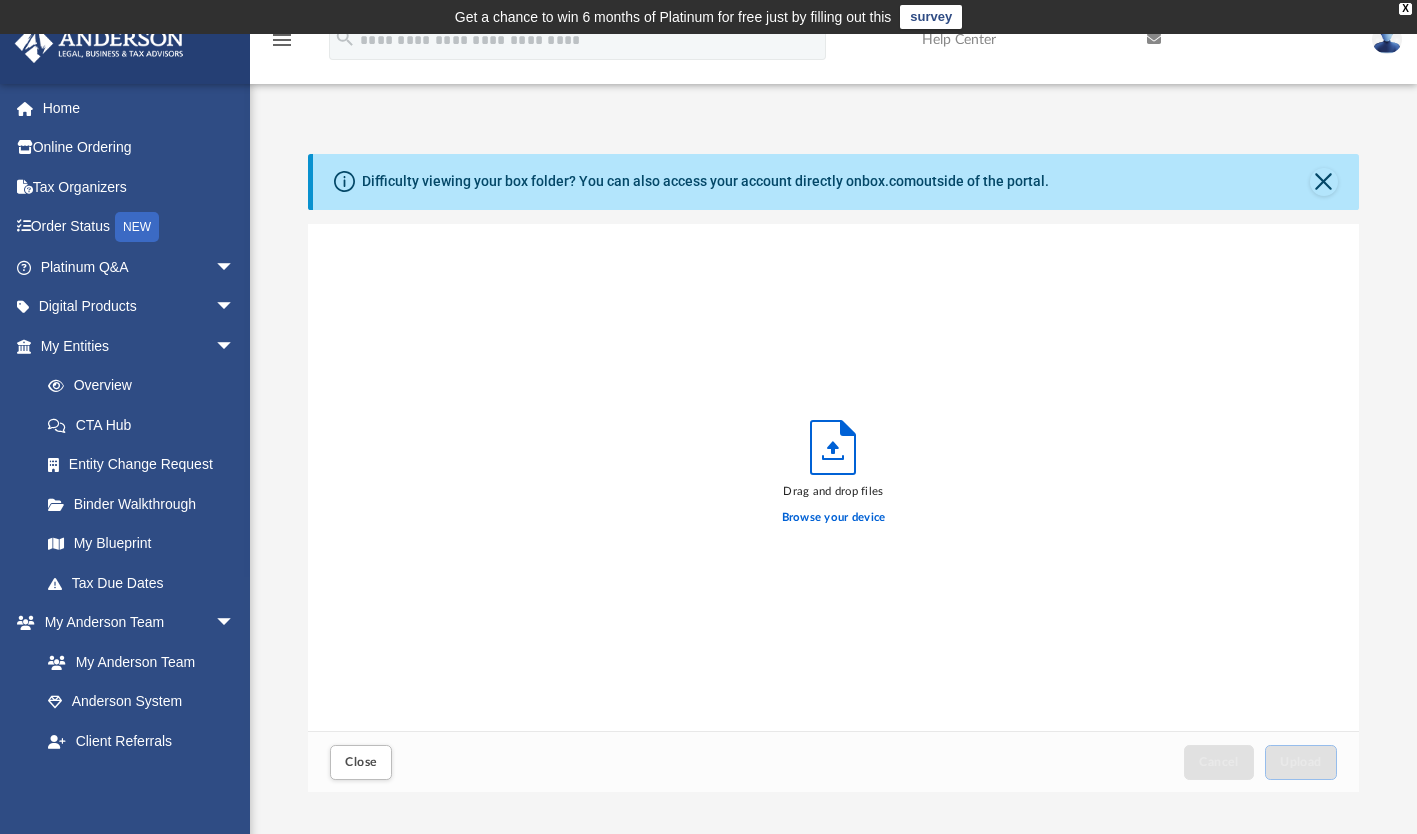 scroll, scrollTop: 16, scrollLeft: 15, axis: both 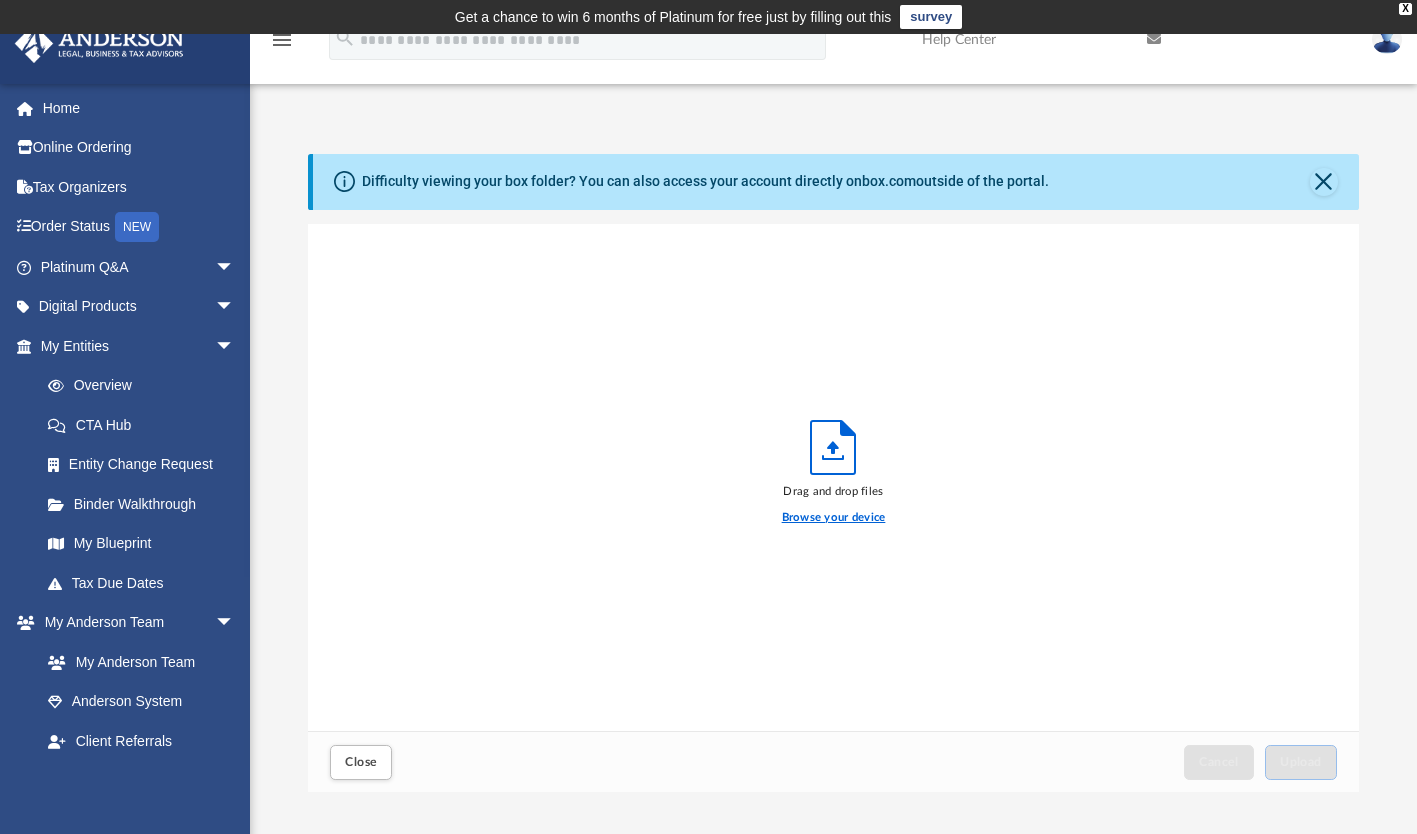 click on "Browse your device" at bounding box center [834, 518] 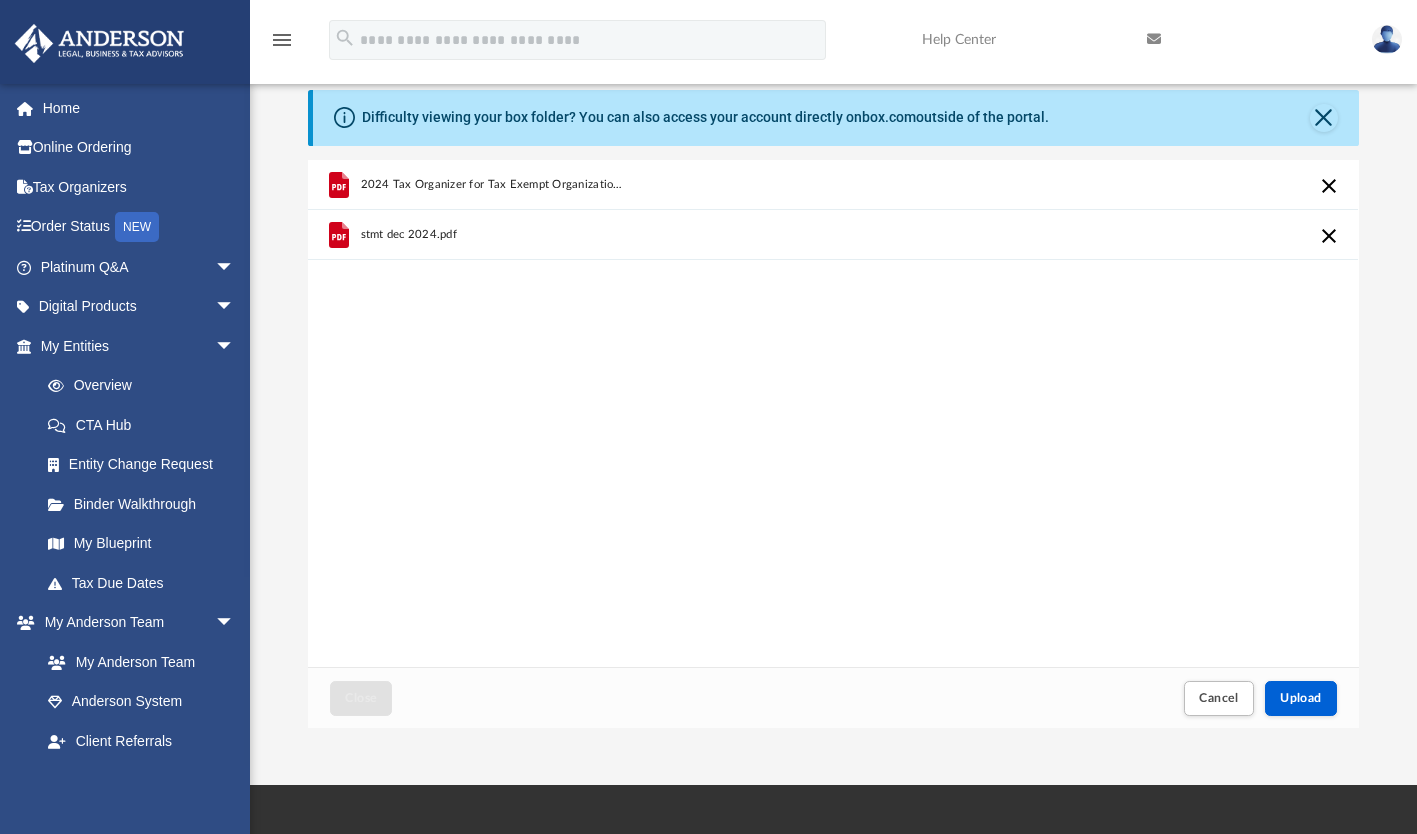 scroll, scrollTop: 100, scrollLeft: 0, axis: vertical 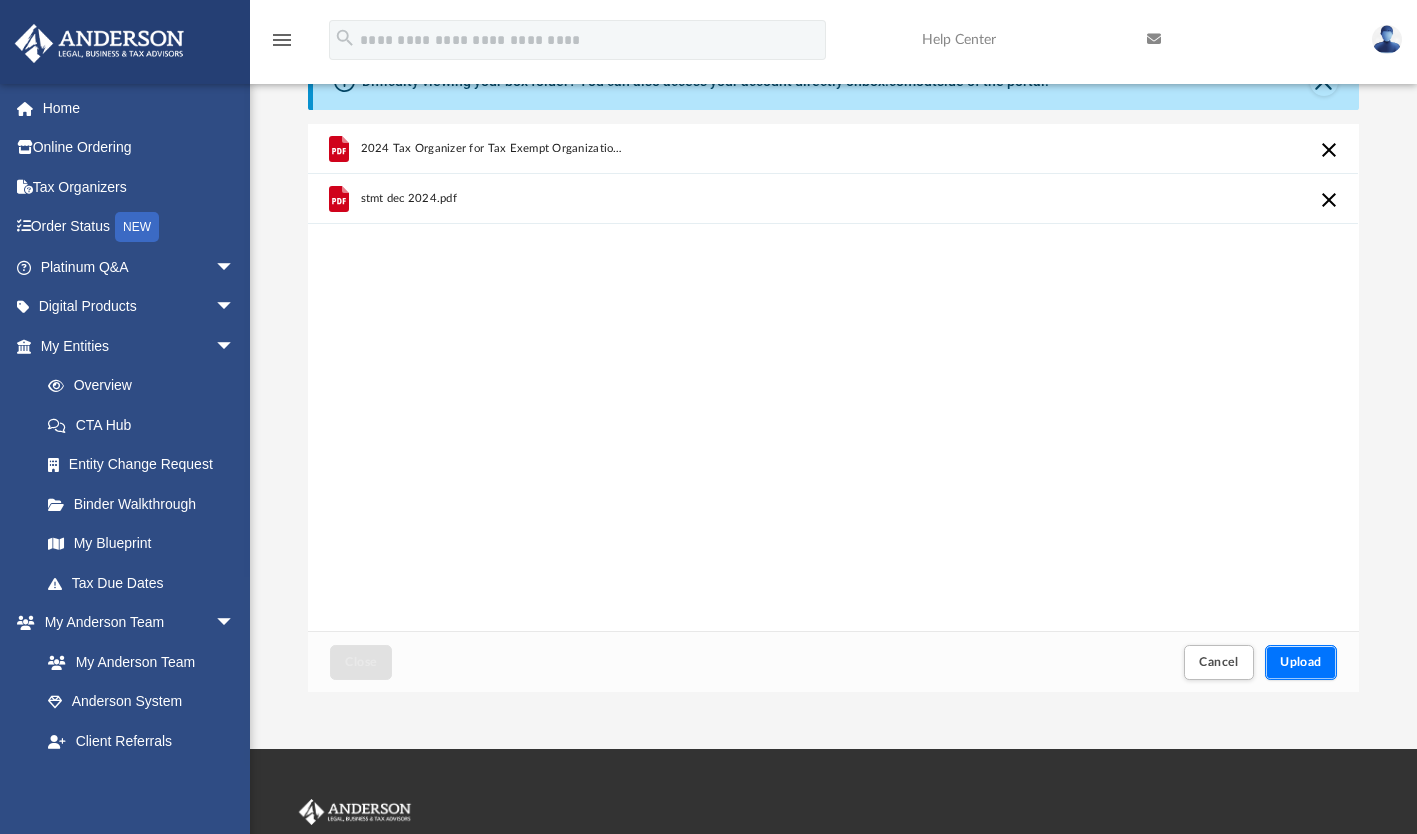 click on "Upload" at bounding box center [1301, 662] 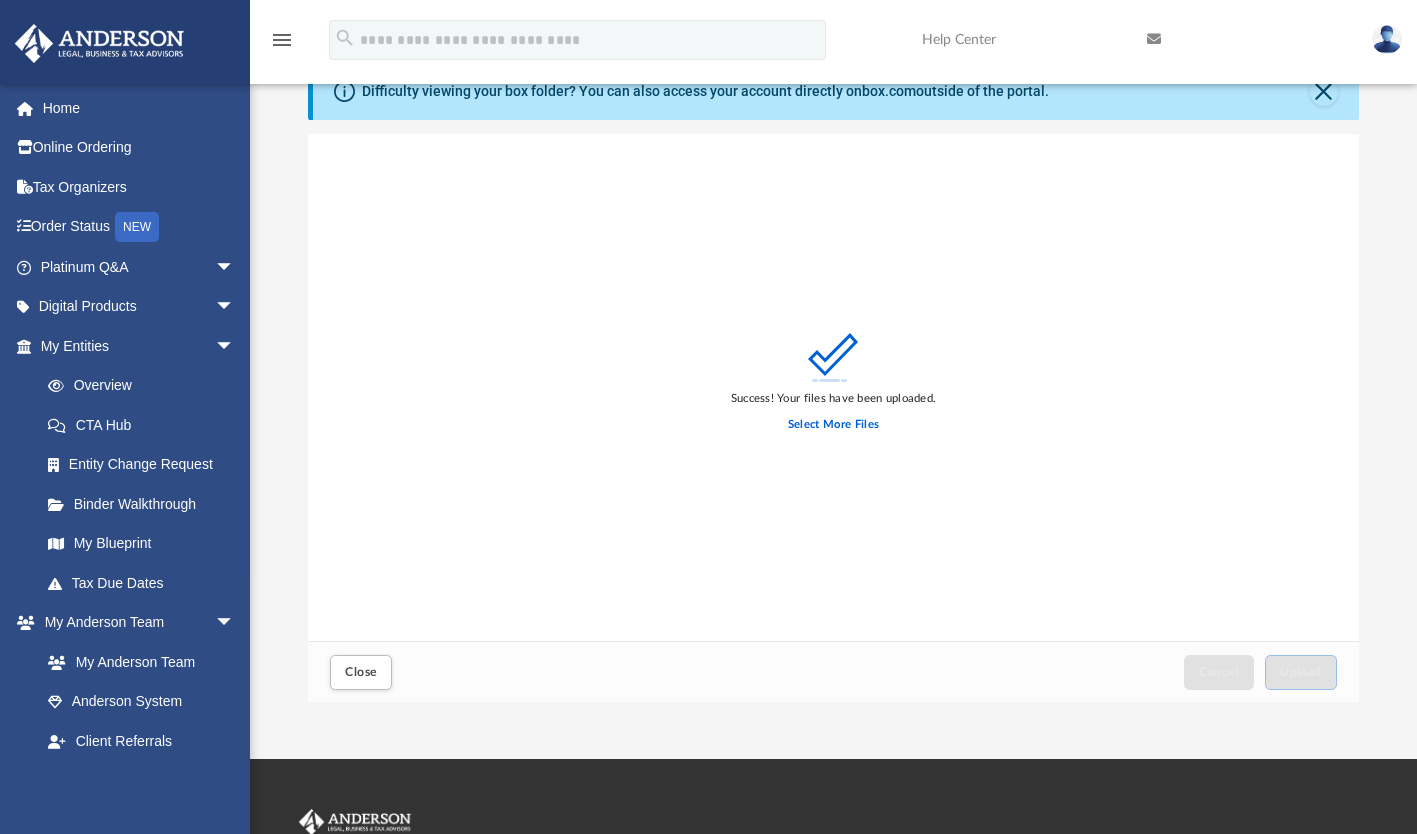 scroll, scrollTop: 0, scrollLeft: 0, axis: both 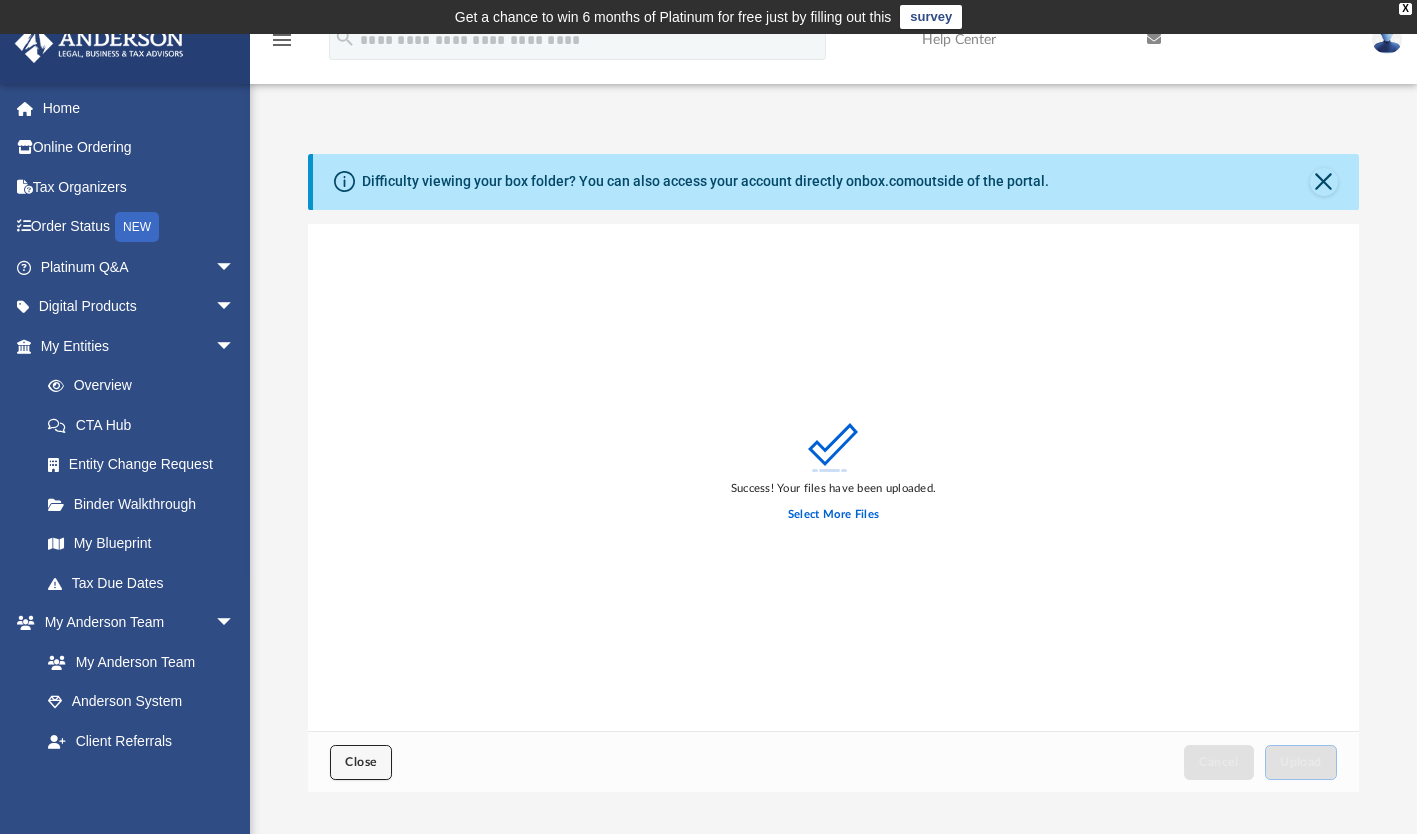 click on "Close" at bounding box center [361, 762] 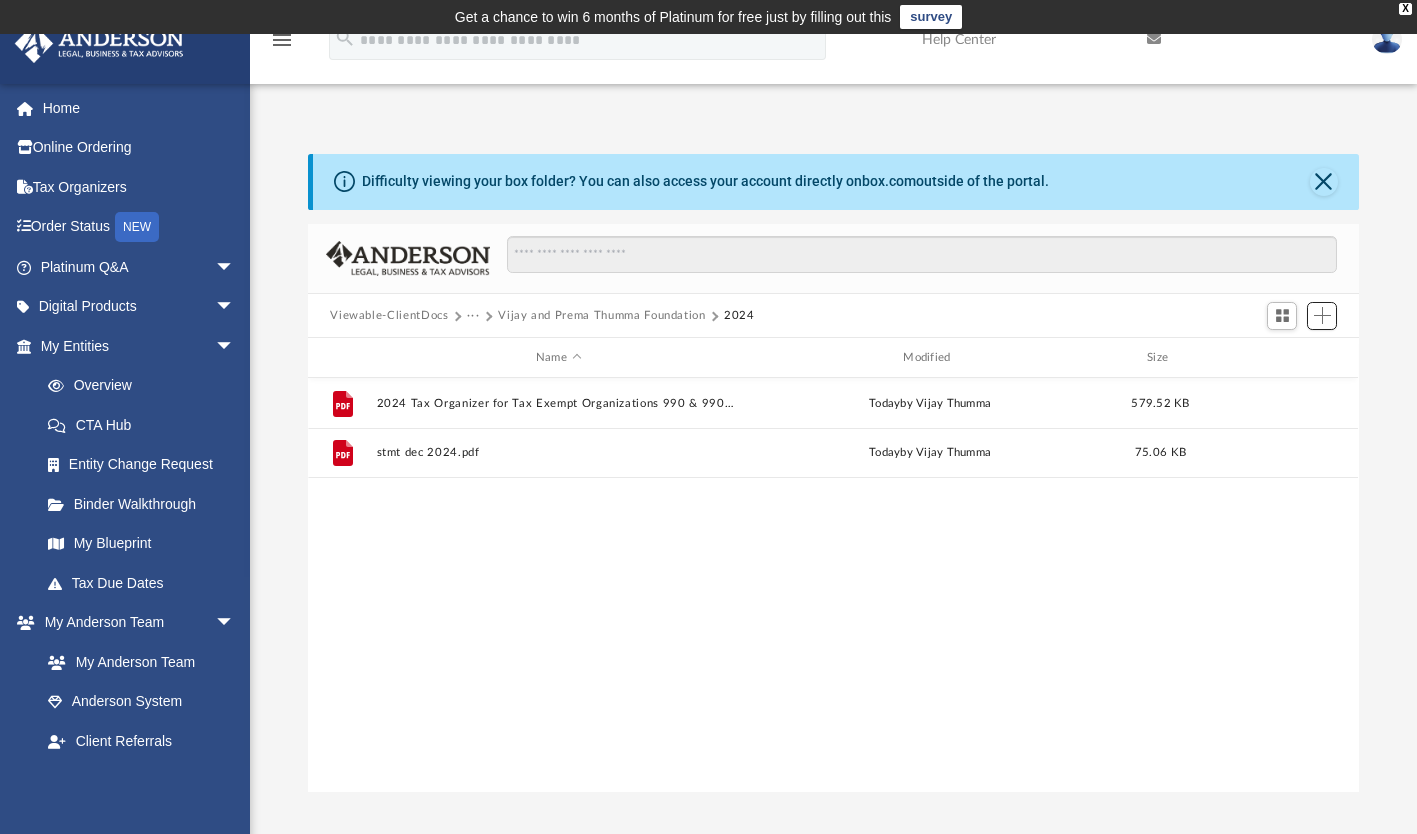 scroll, scrollTop: 16, scrollLeft: 15, axis: both 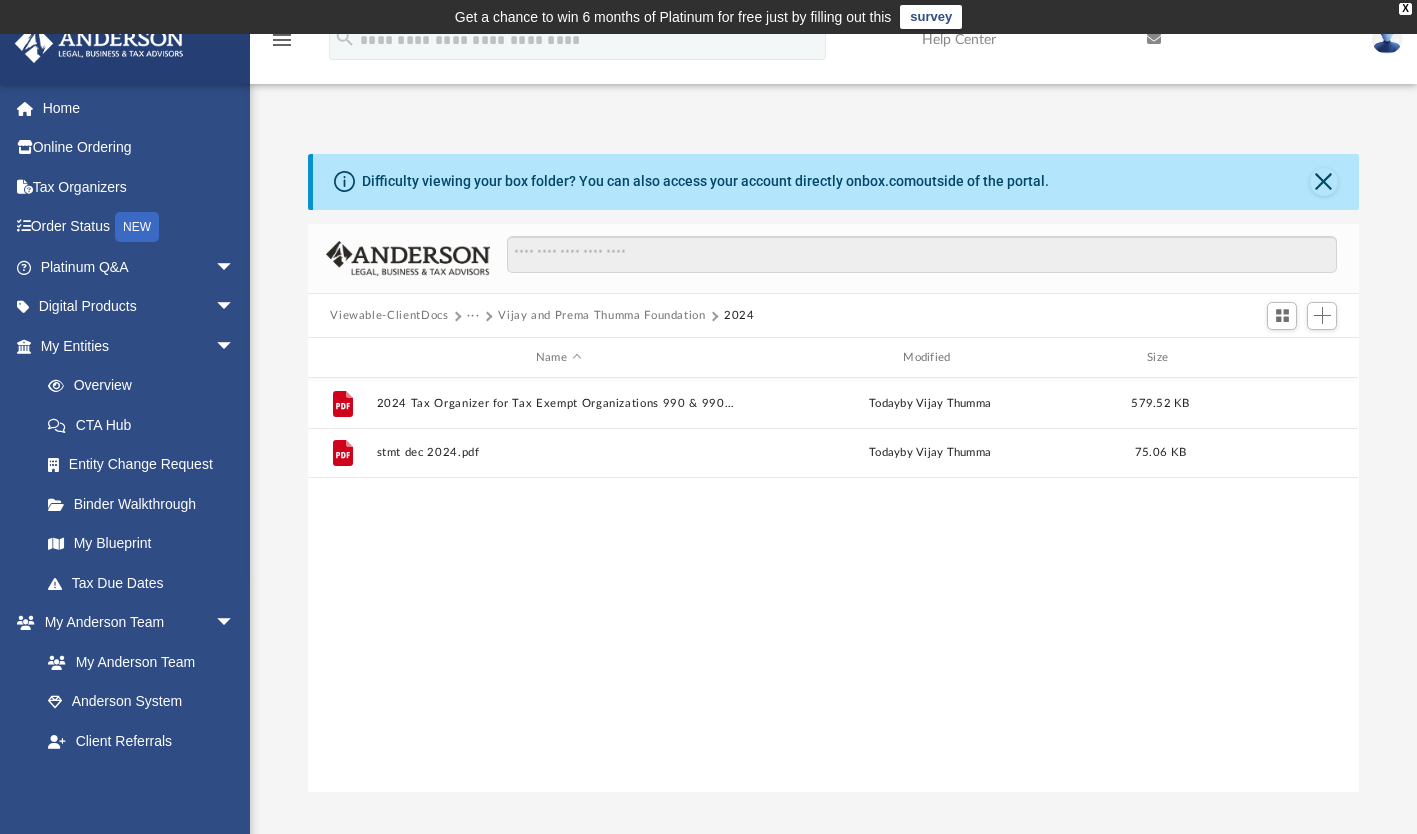 click on "···" at bounding box center [473, 316] 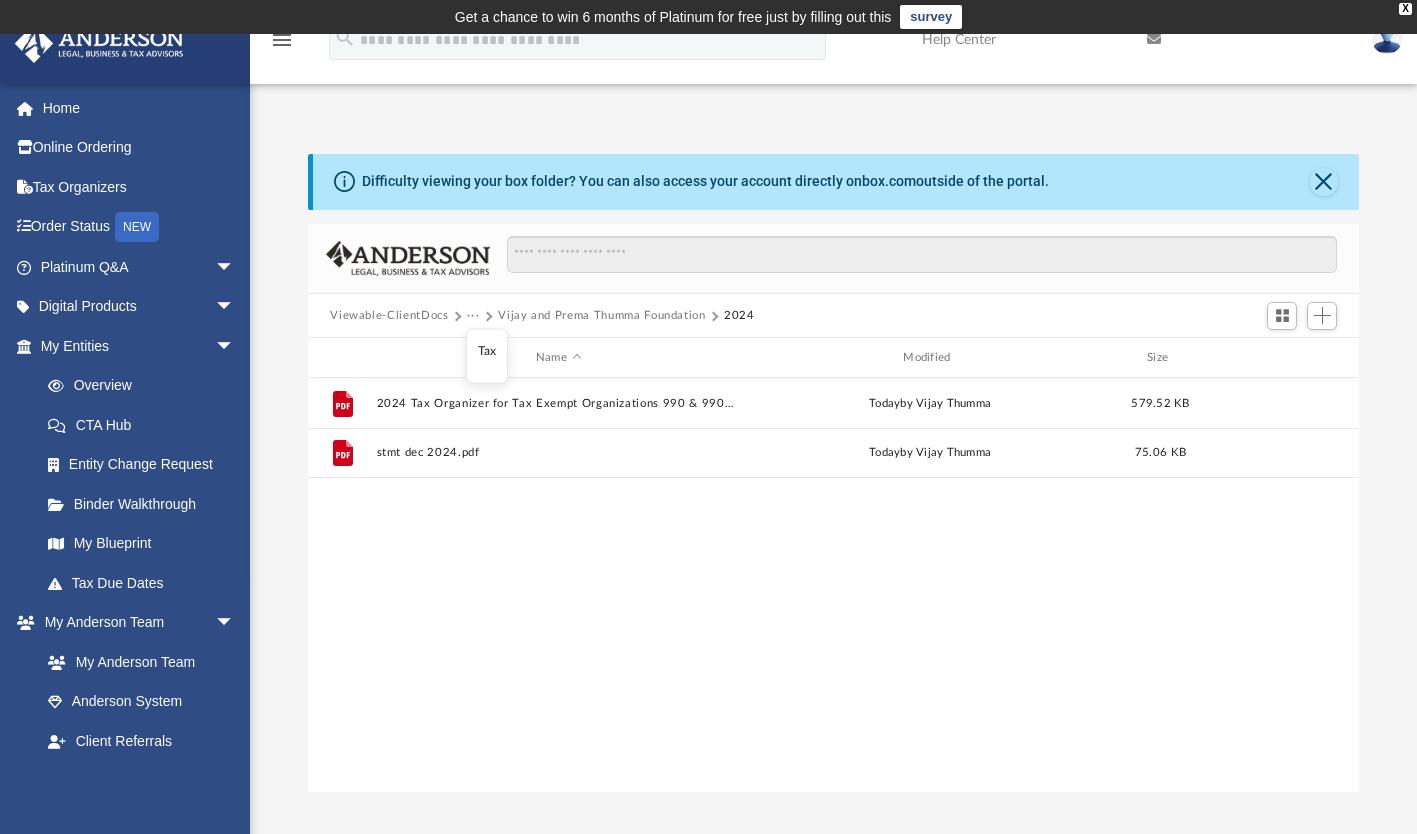 click on "Viewable-ClientDocs" at bounding box center (389, 316) 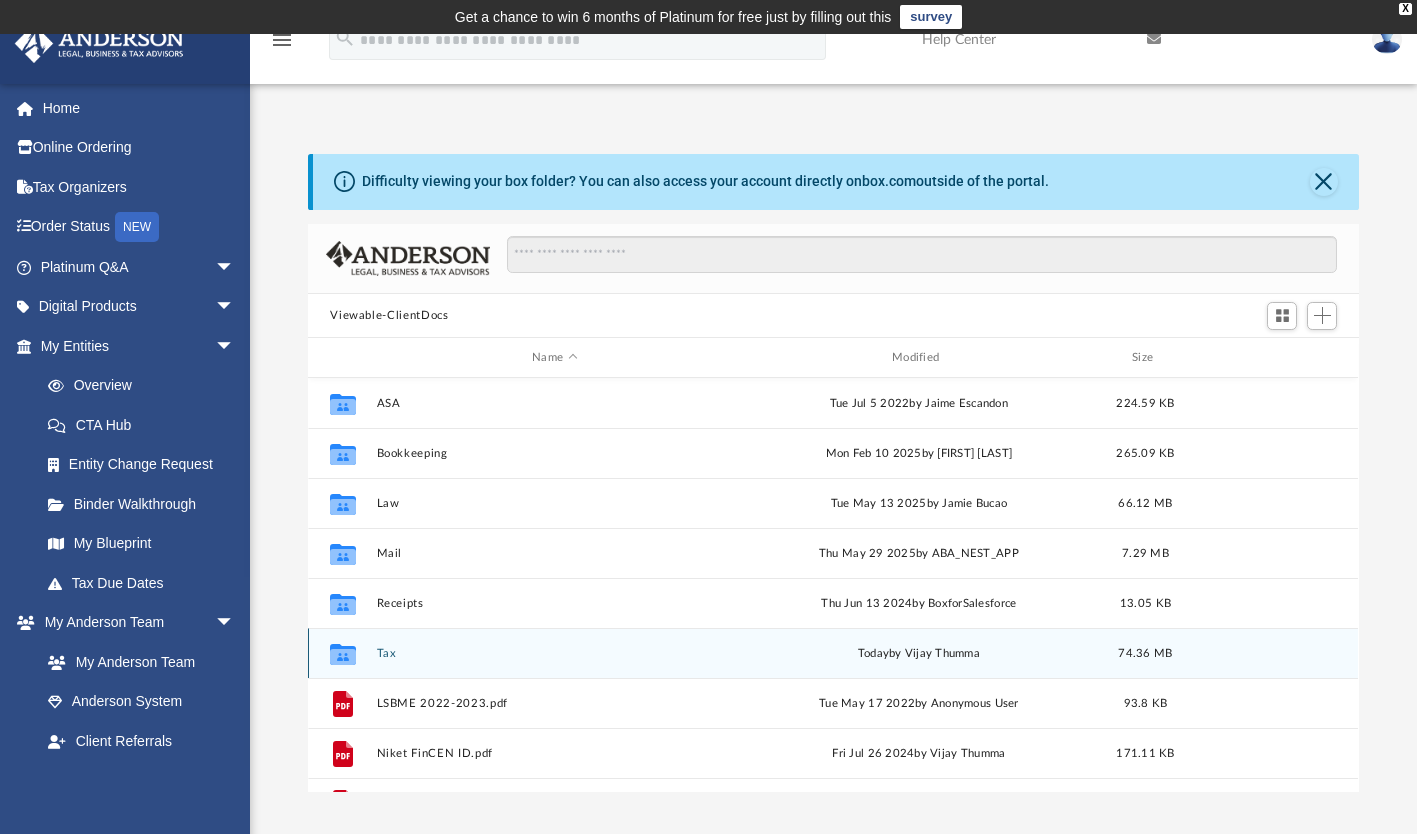 click on "Tax" at bounding box center [555, 653] 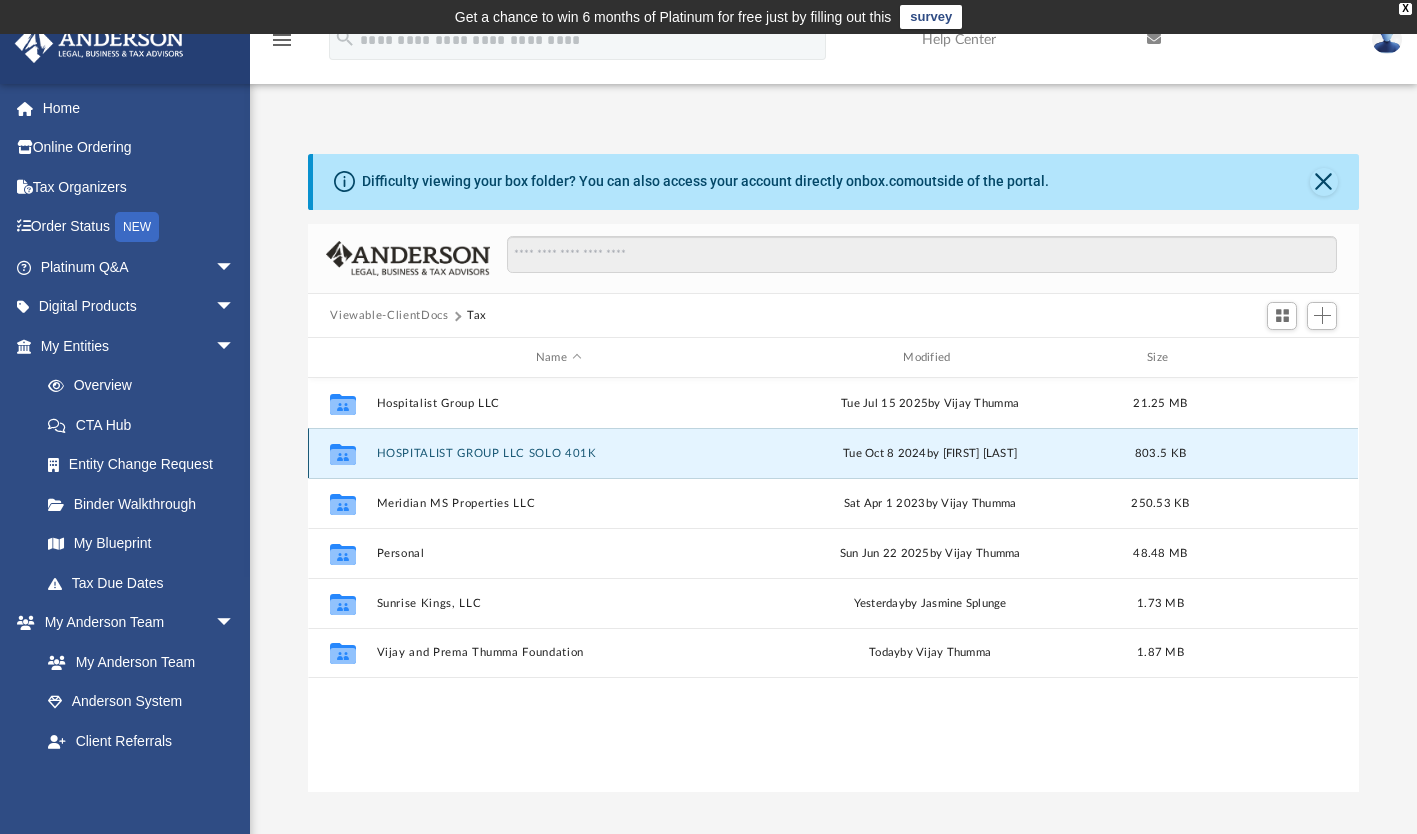 click on "HOSPITALIST GROUP LLC SOLO 401K" at bounding box center (558, 453) 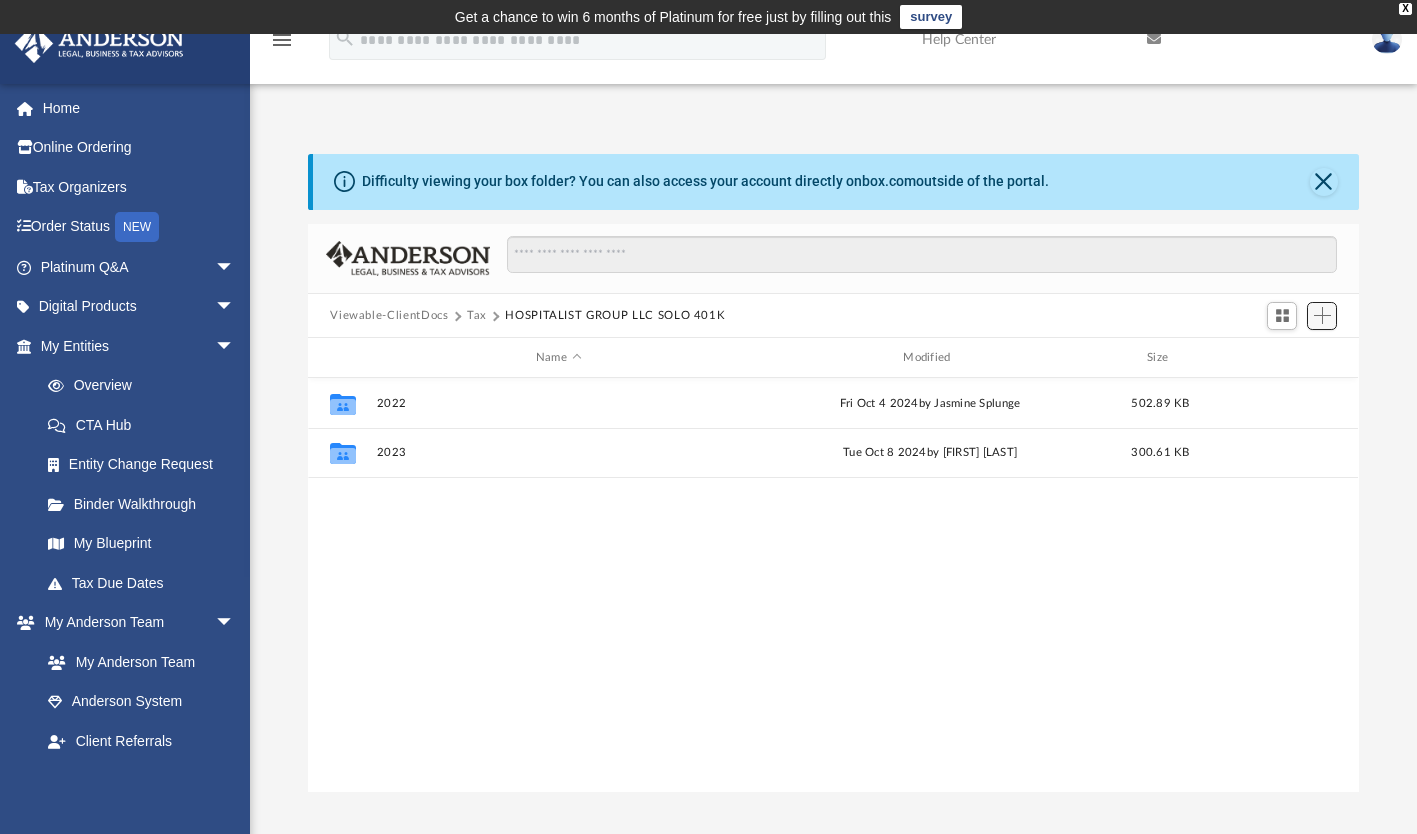 click at bounding box center [1322, 315] 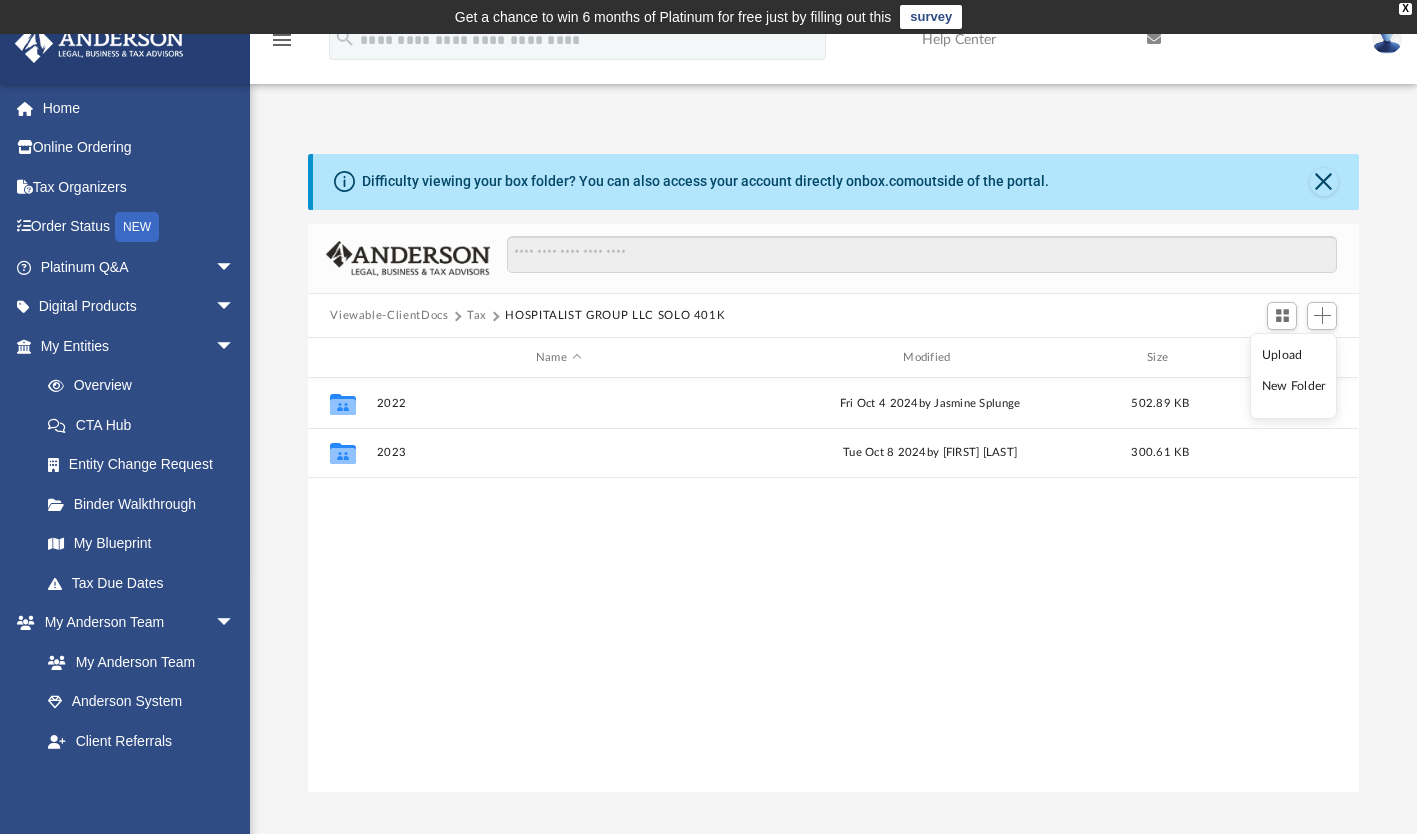 click on "New Folder" at bounding box center (1294, 386) 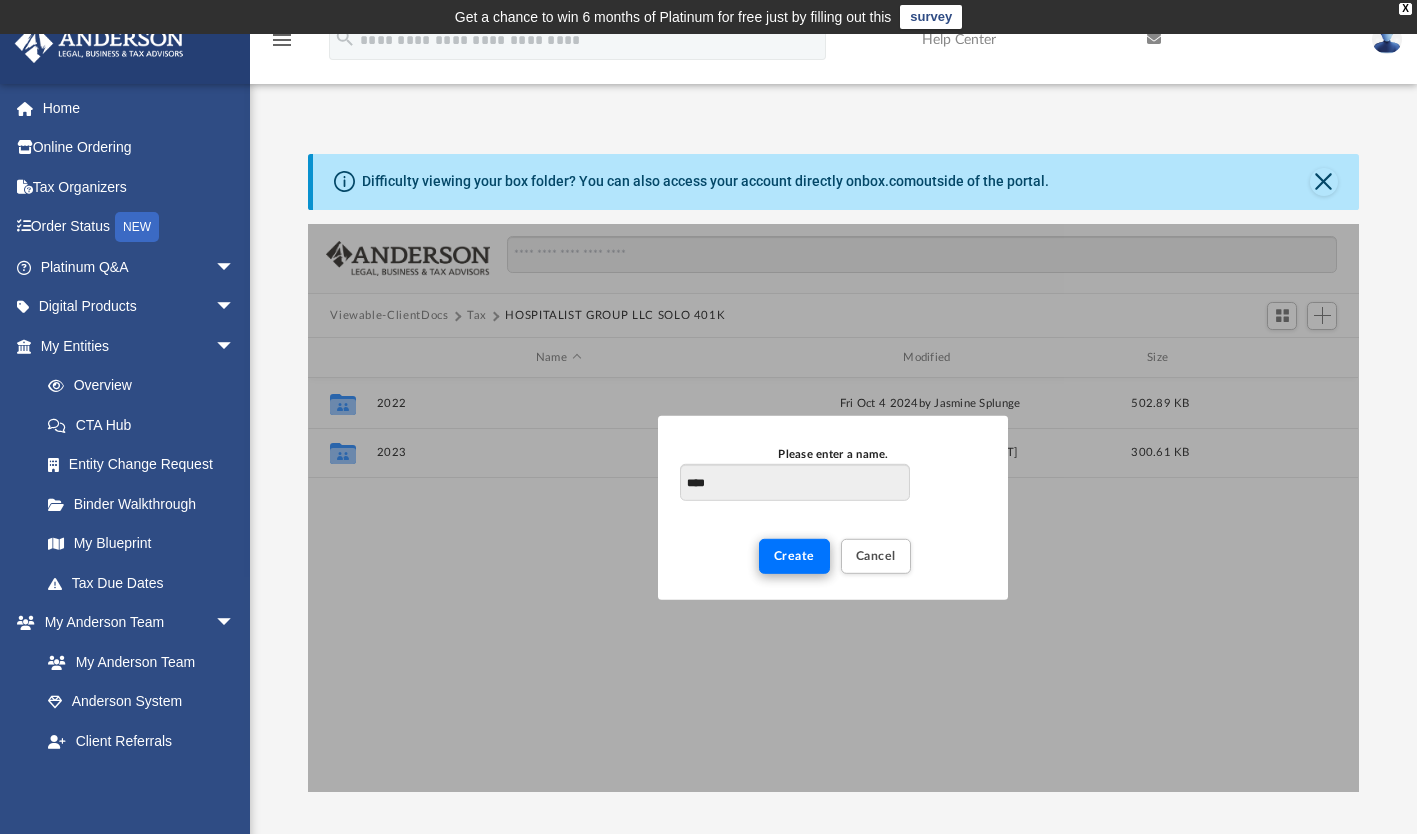 type on "****" 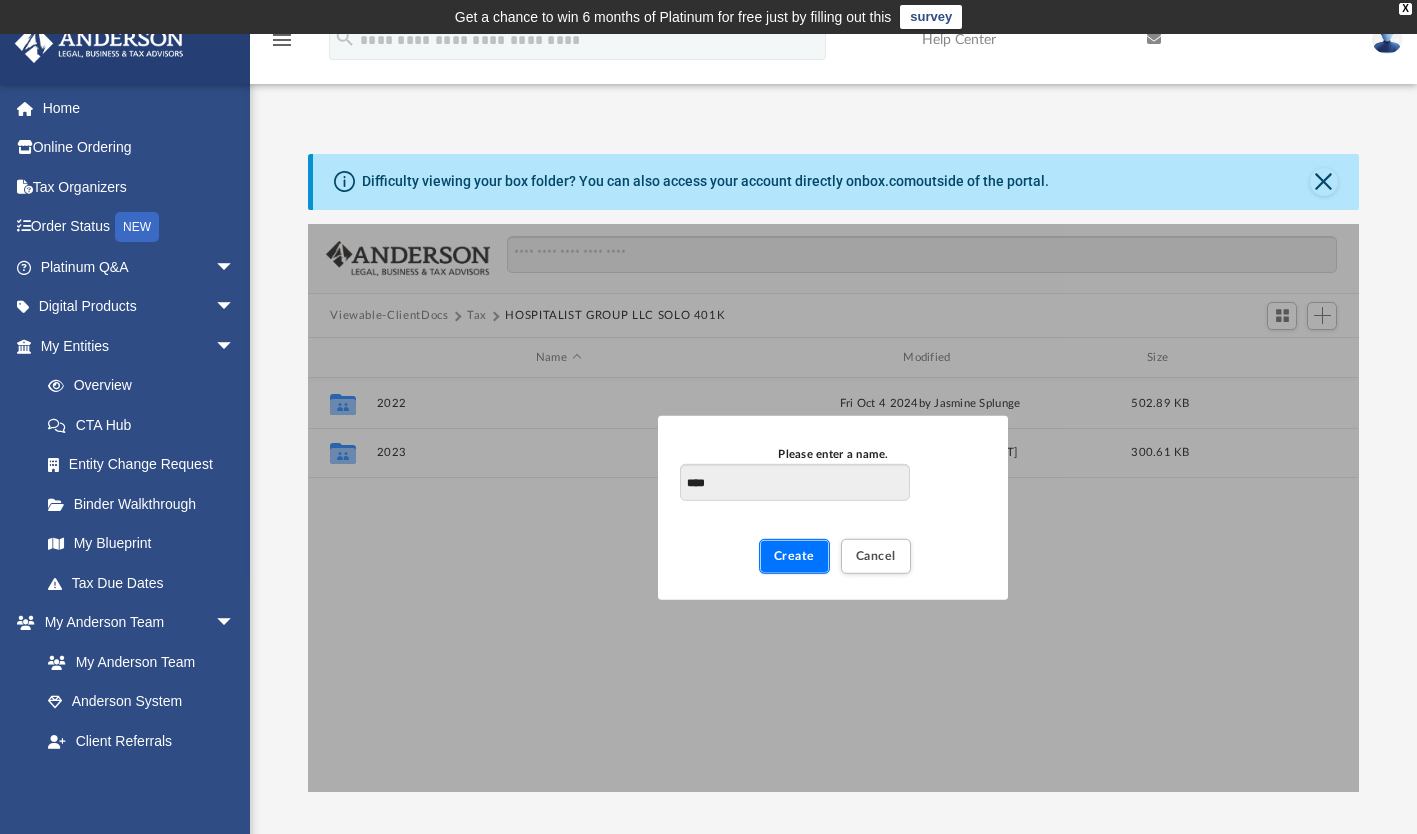 click on "Create" at bounding box center (794, 556) 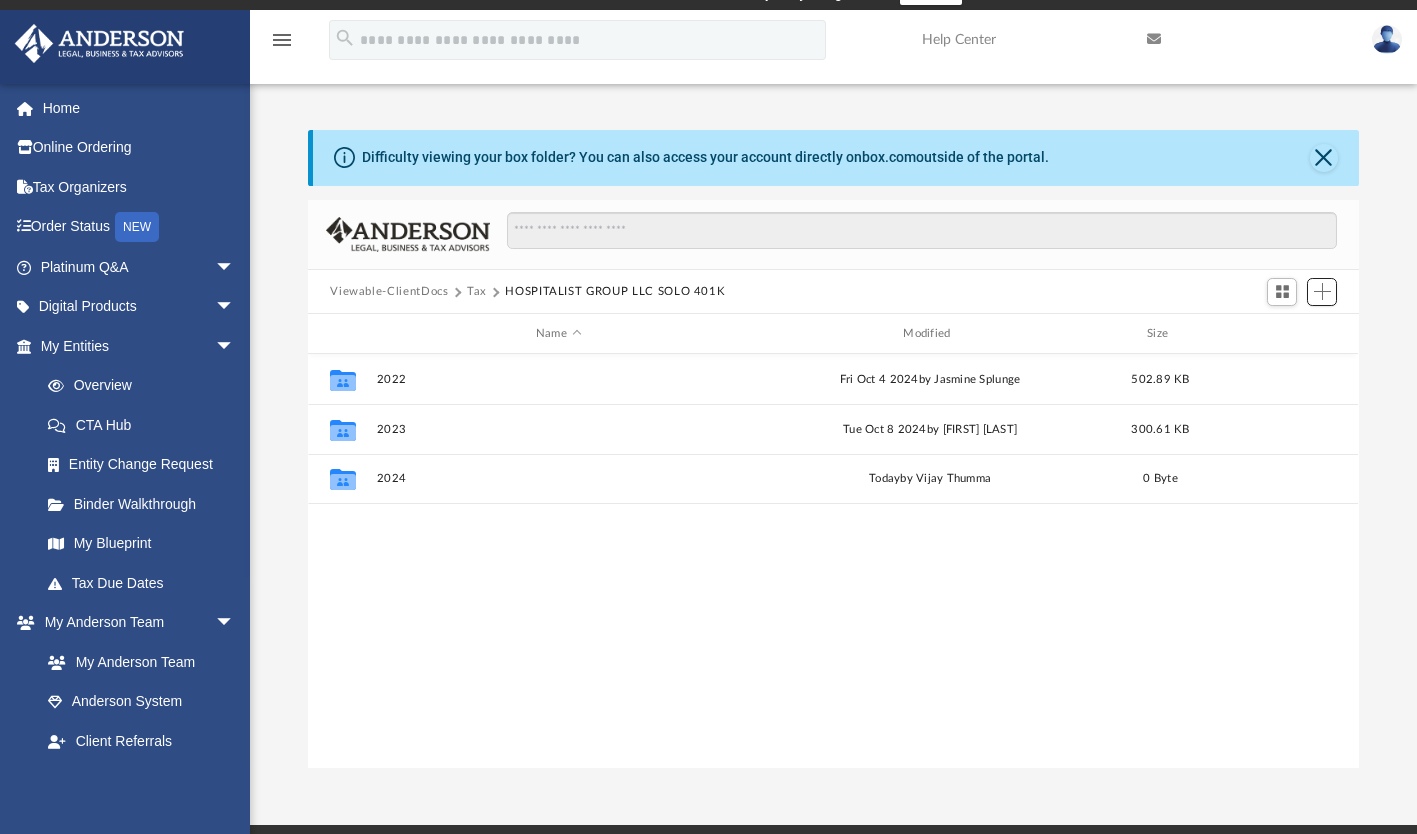 scroll, scrollTop: 0, scrollLeft: 0, axis: both 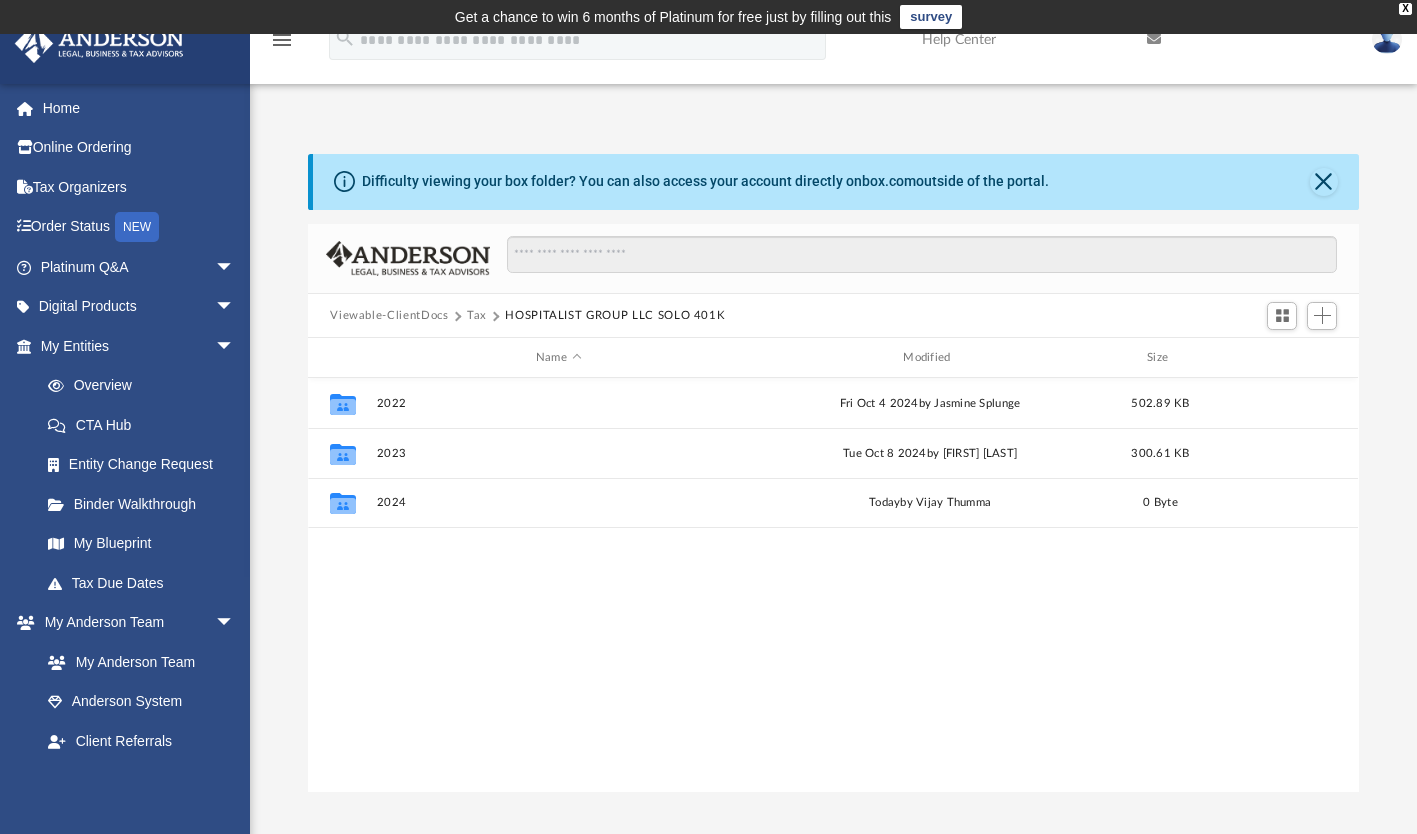 click on "Tax" at bounding box center (477, 316) 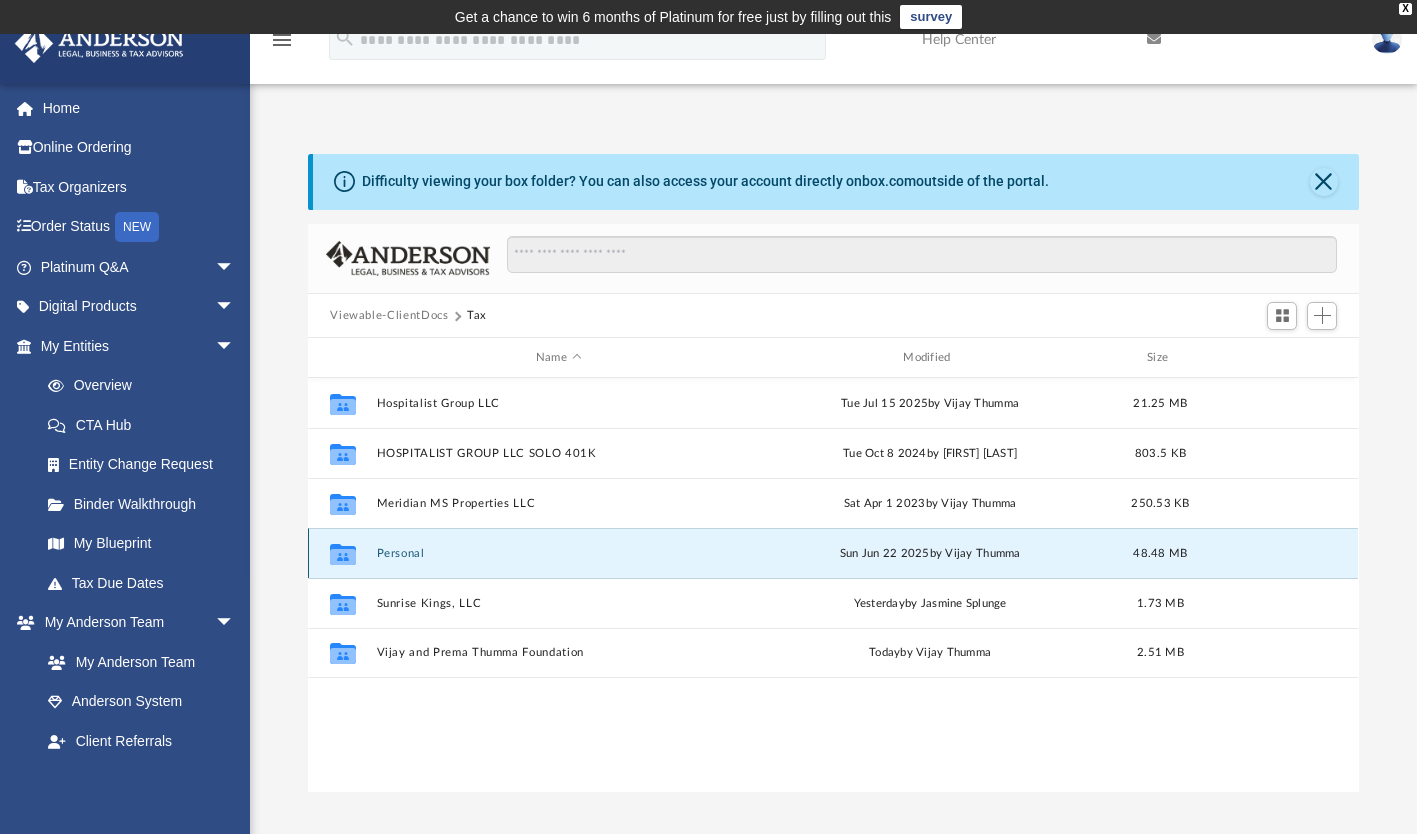 click on "Personal" at bounding box center (558, 553) 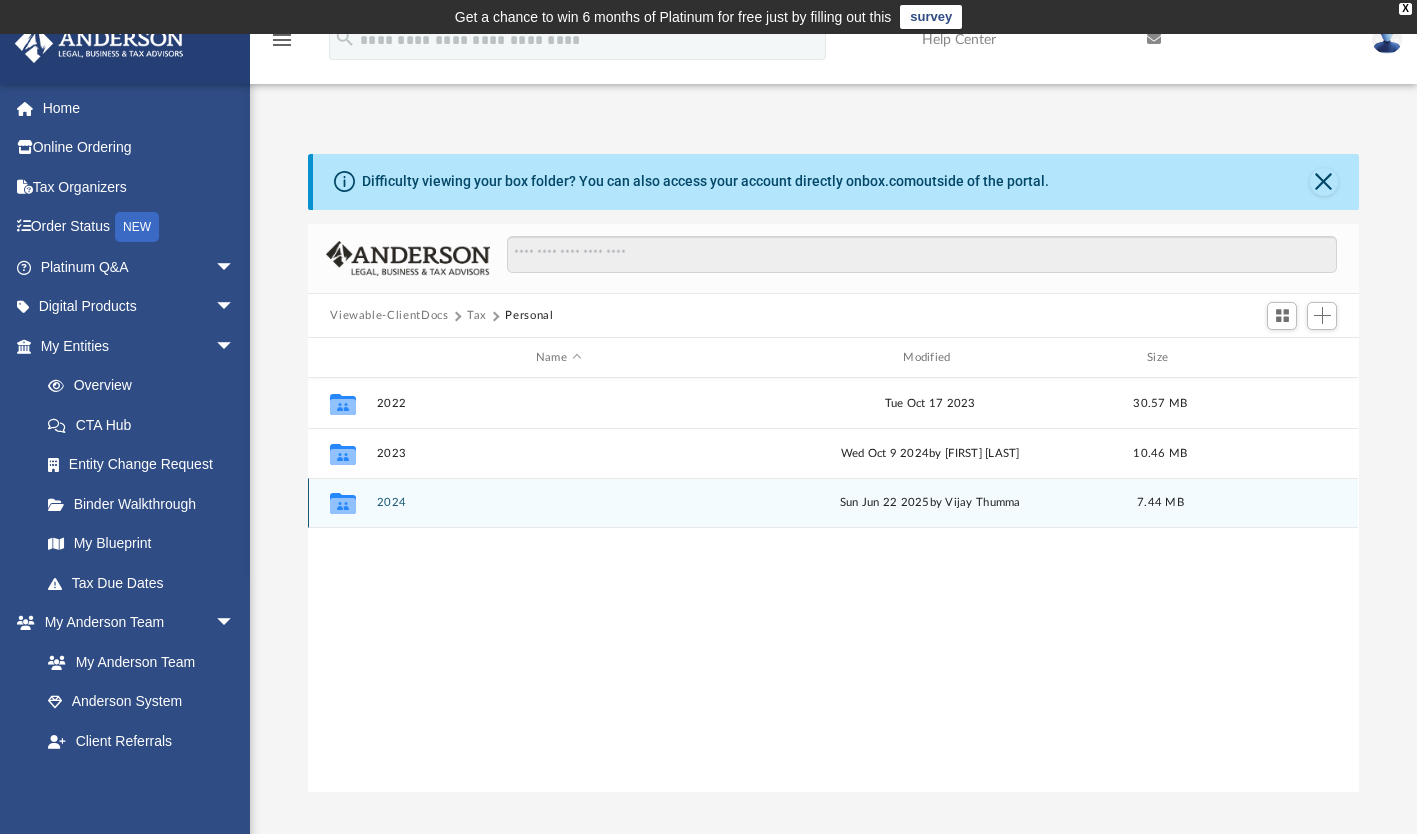 click on "2024" at bounding box center [558, 503] 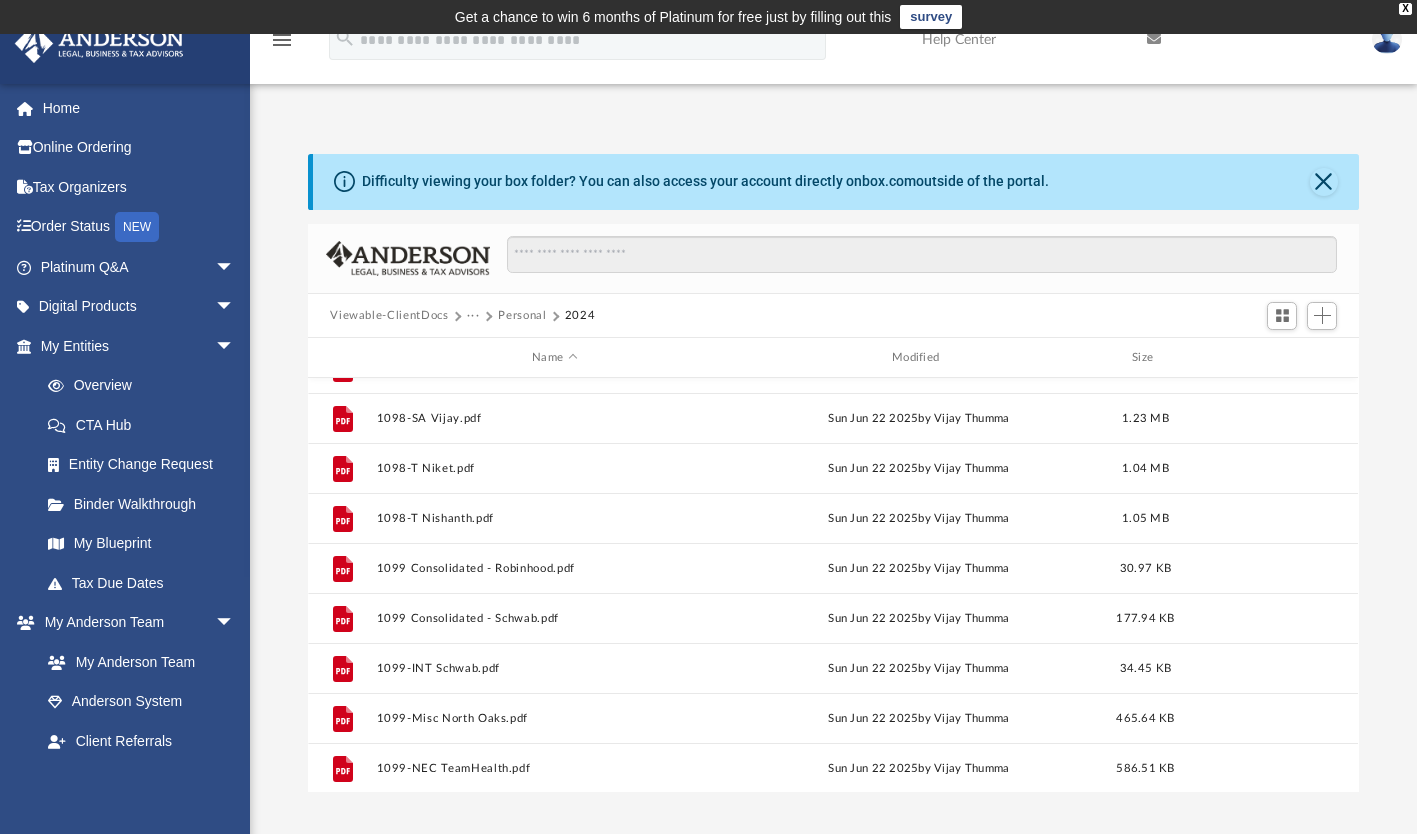 scroll, scrollTop: 0, scrollLeft: 0, axis: both 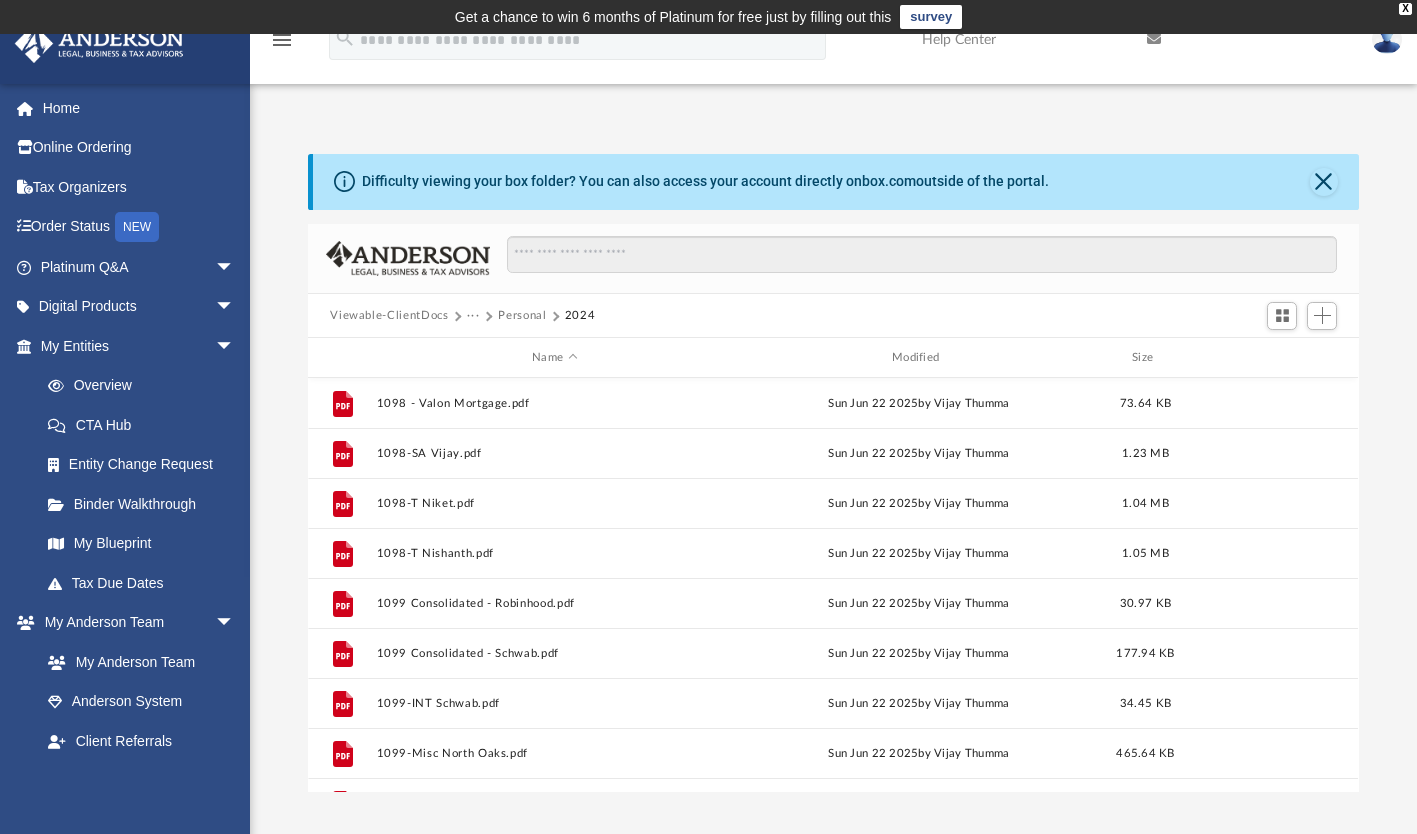 click on "···" at bounding box center (473, 316) 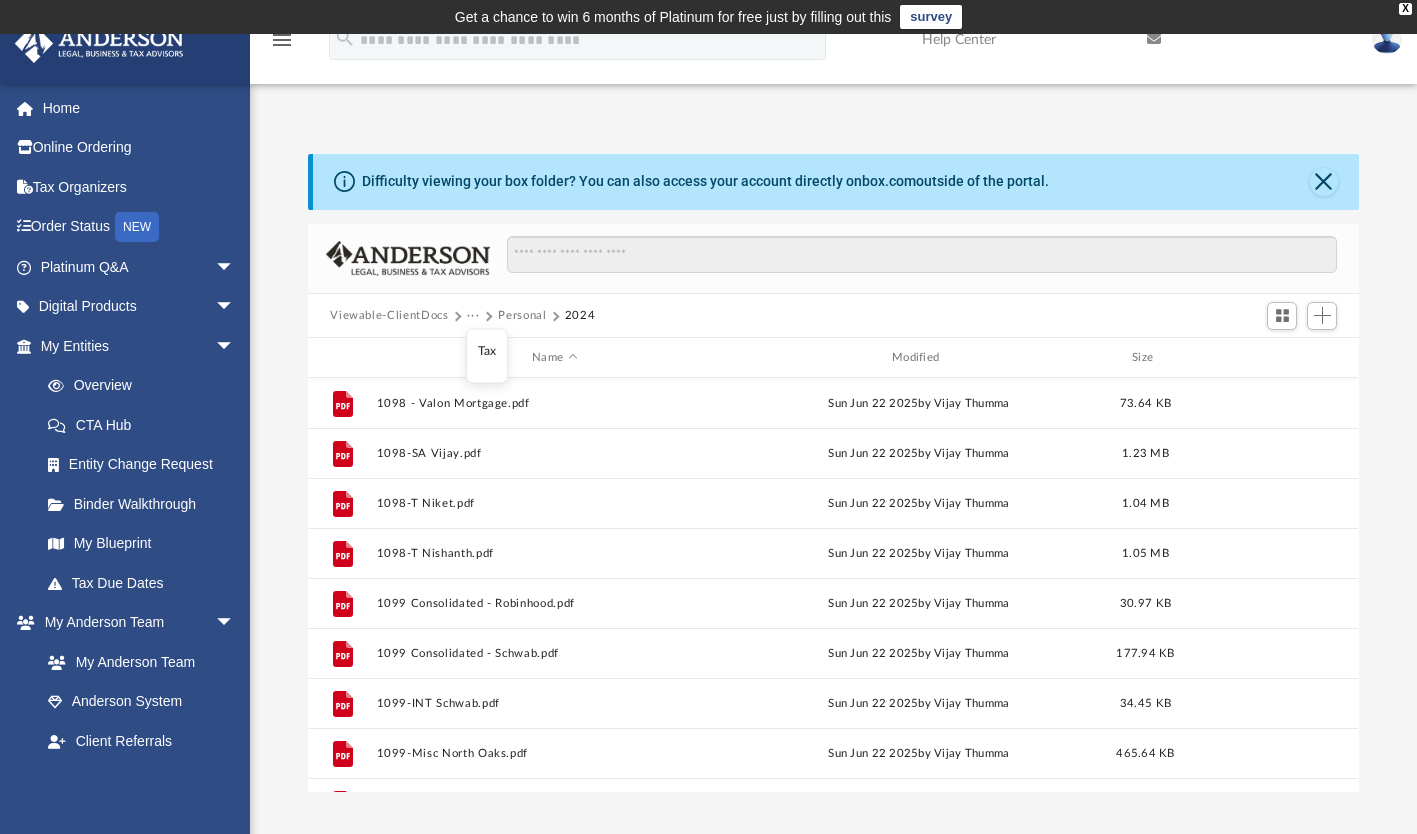click on "Tax" at bounding box center [487, 350] 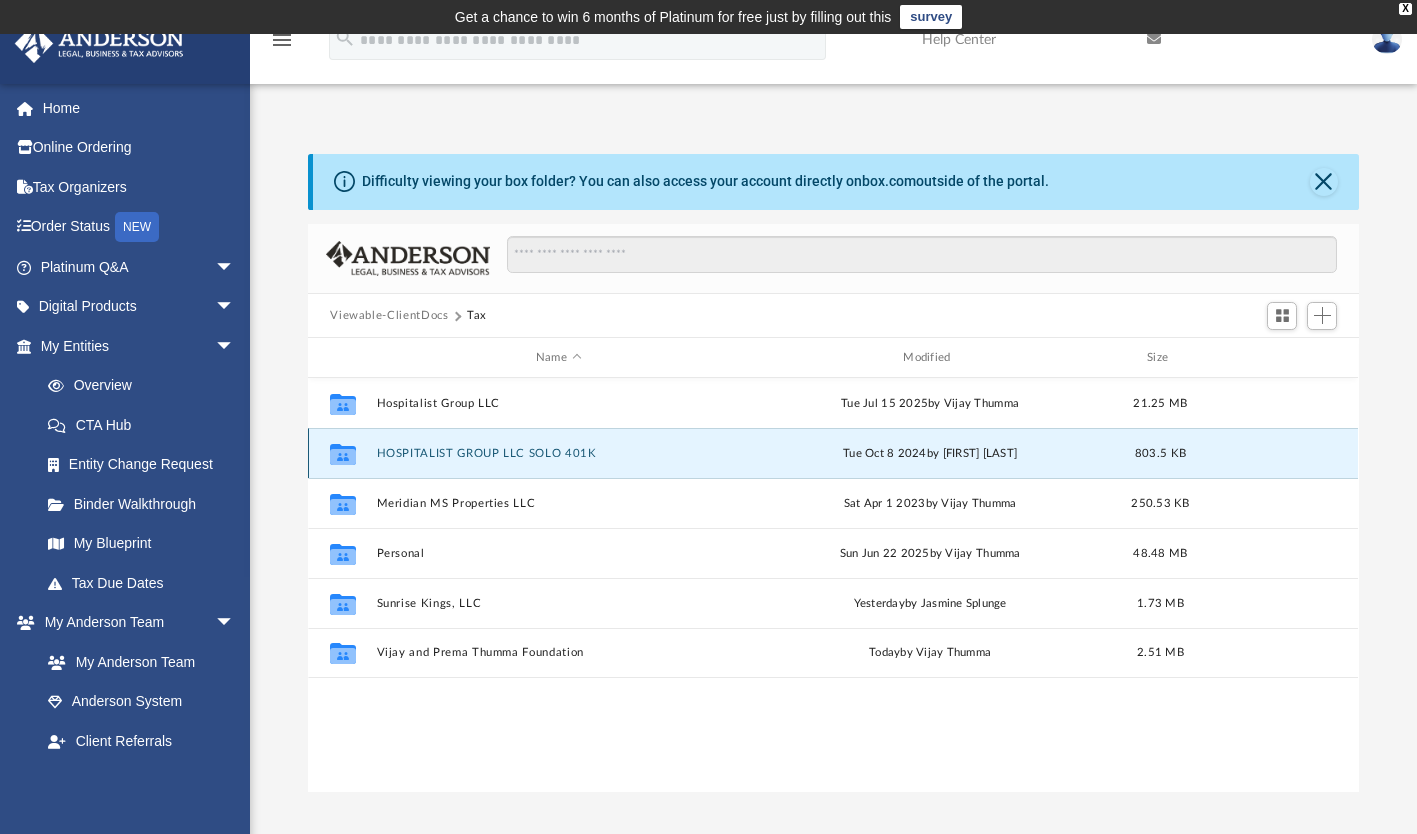 click on "HOSPITALIST GROUP LLC SOLO 401K" at bounding box center (558, 453) 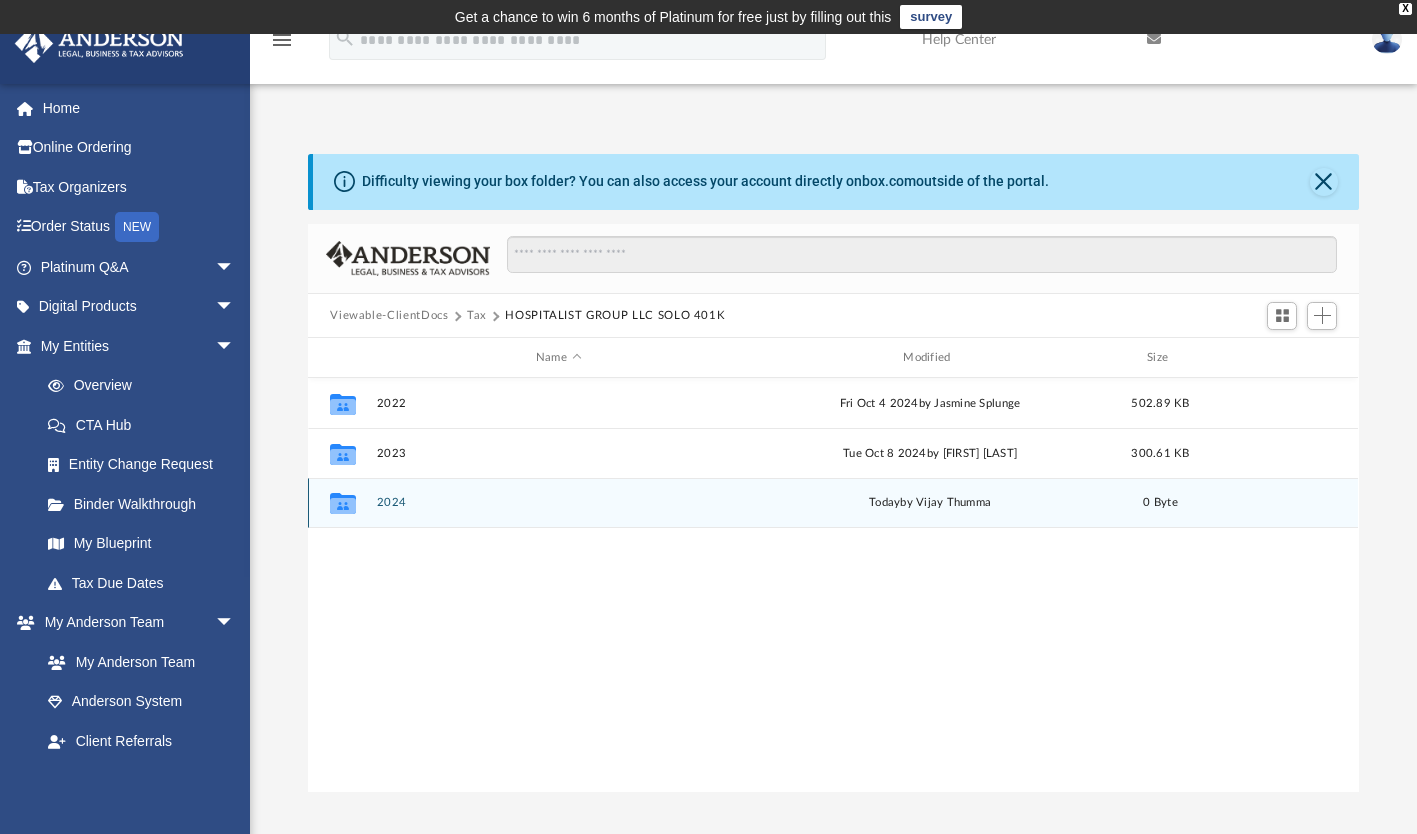 click on "2024" at bounding box center (558, 503) 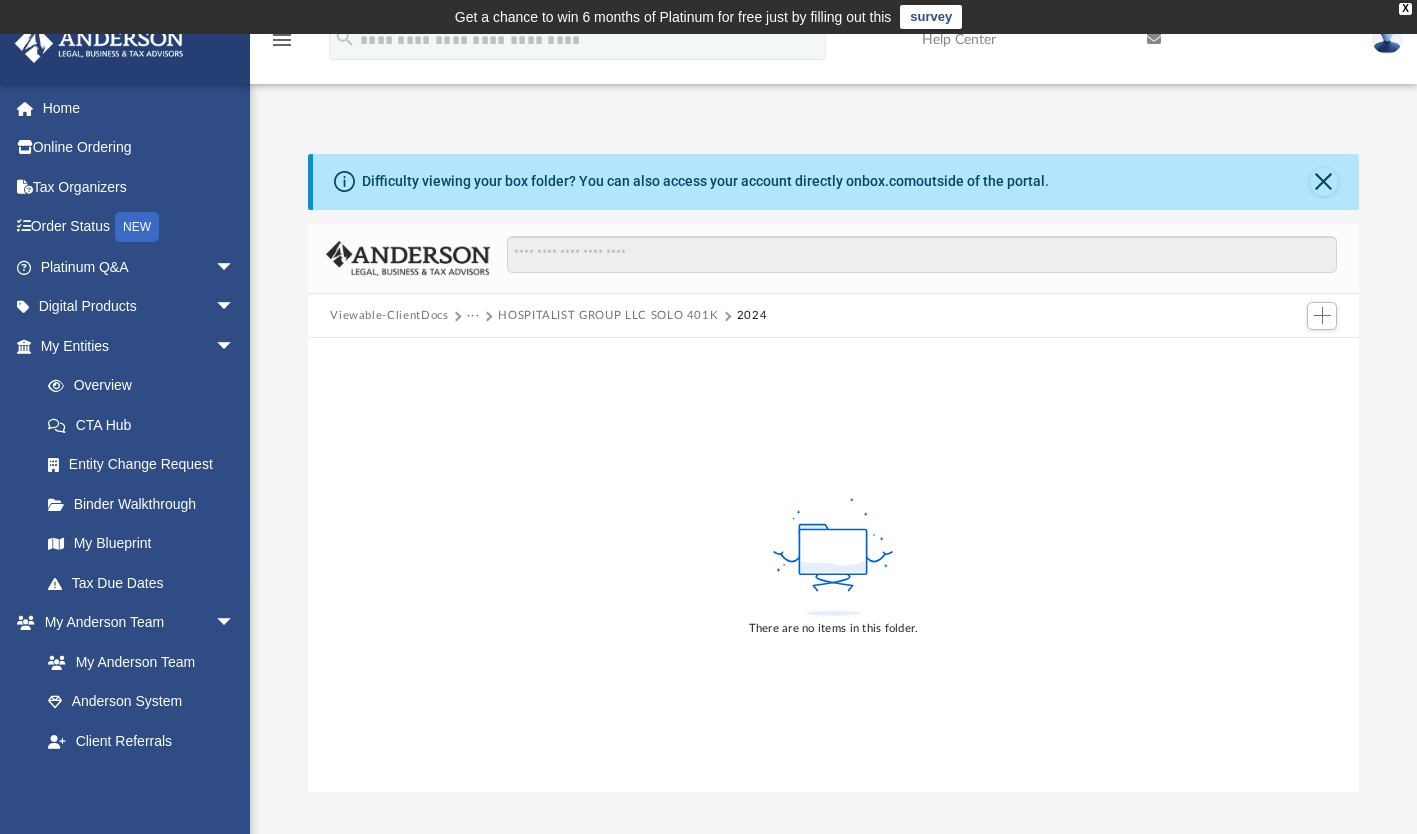 click on "HOSPITALIST GROUP LLC SOLO 401K" at bounding box center [608, 316] 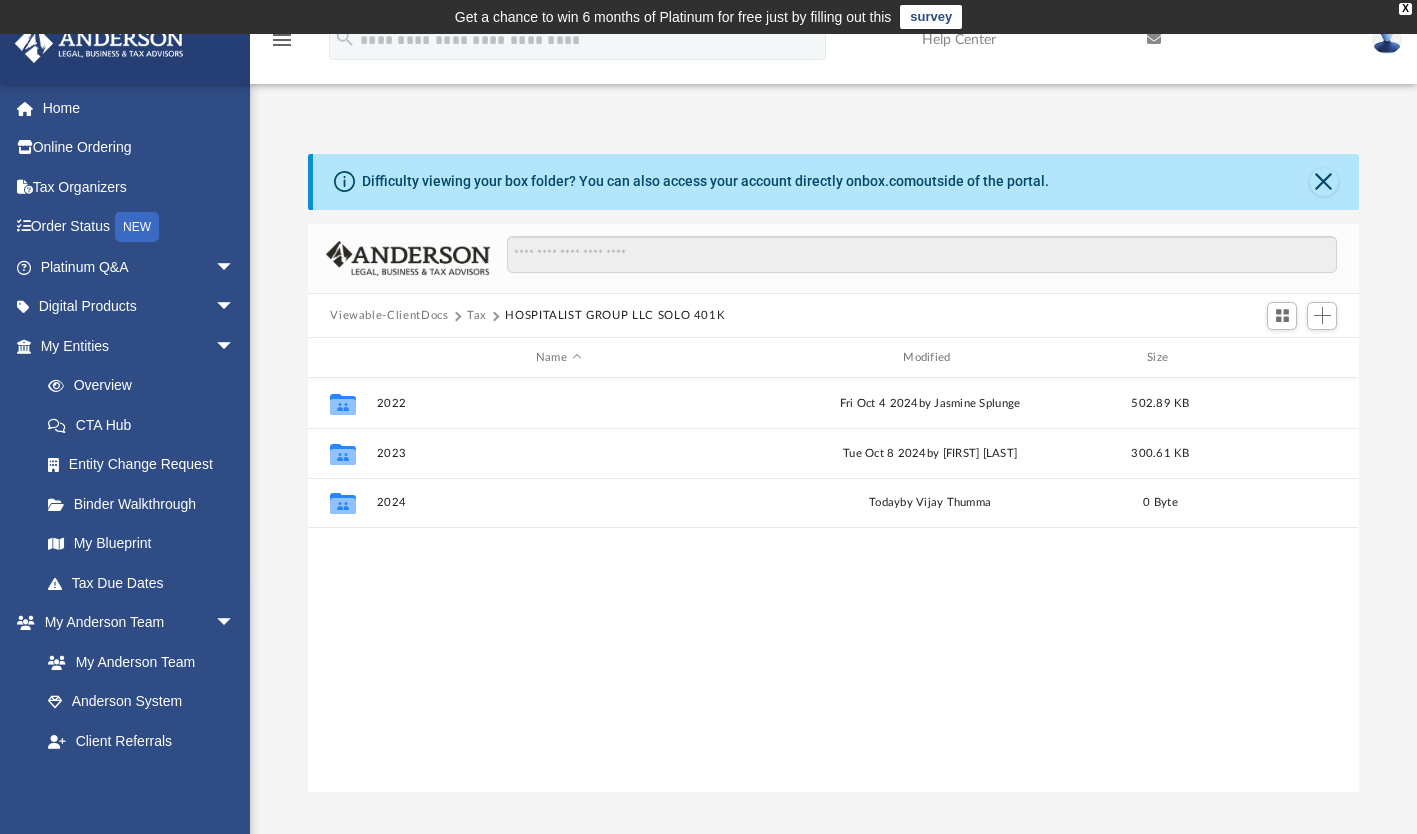 scroll, scrollTop: 16, scrollLeft: 15, axis: both 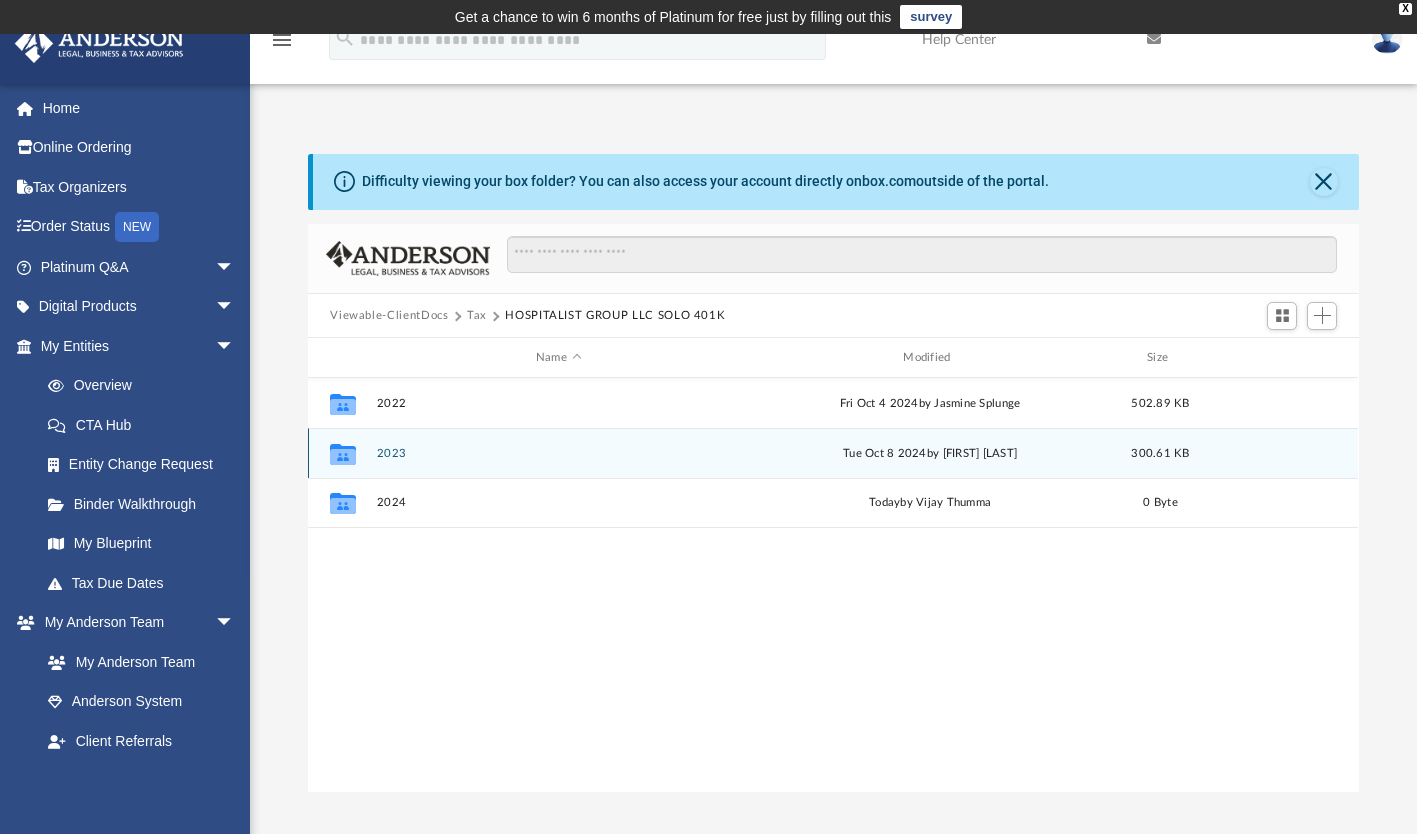 click on "2023" at bounding box center [558, 453] 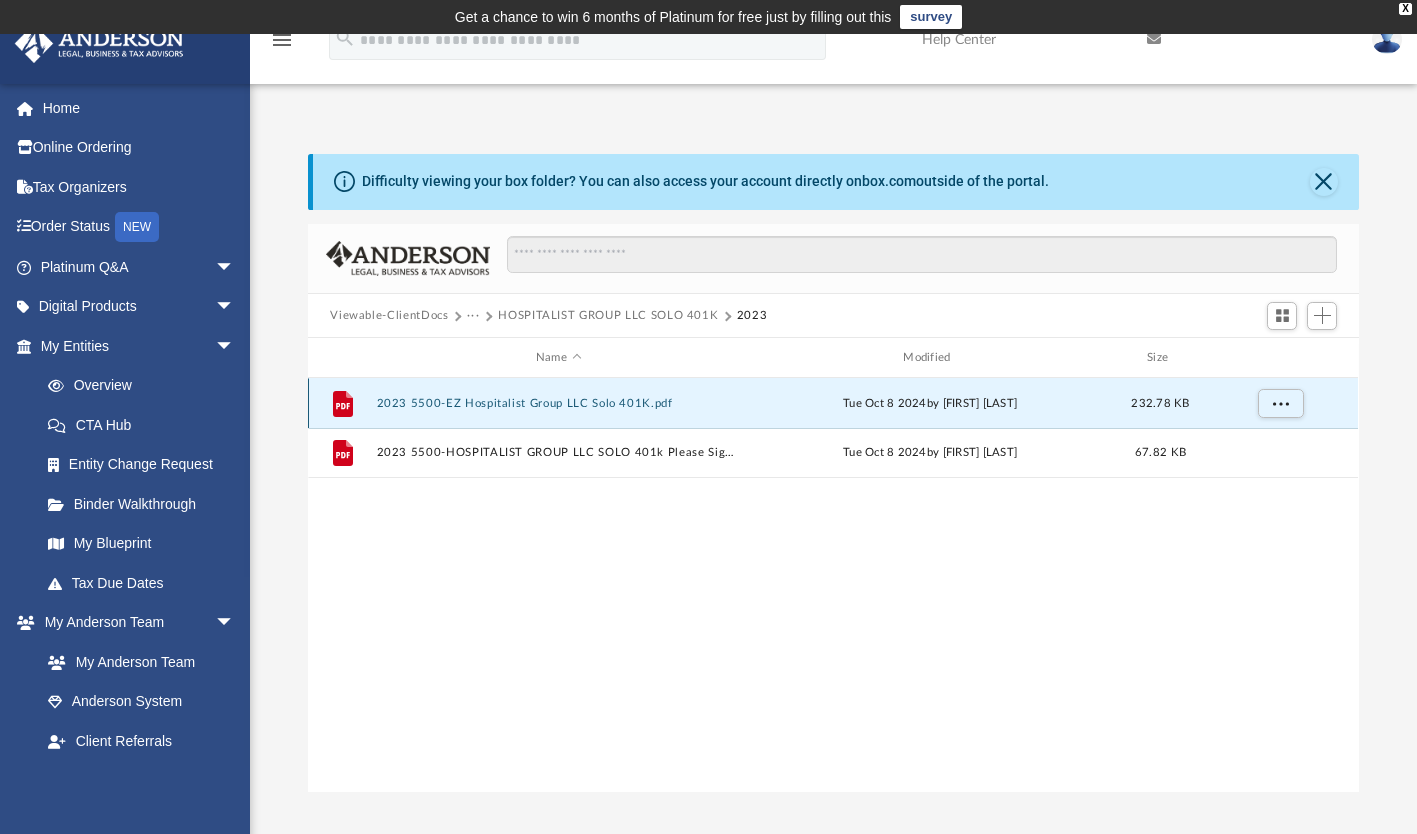 click on "2023 5500-EZ Hospitalist Group LLC Solo 401K.pdf" at bounding box center (558, 403) 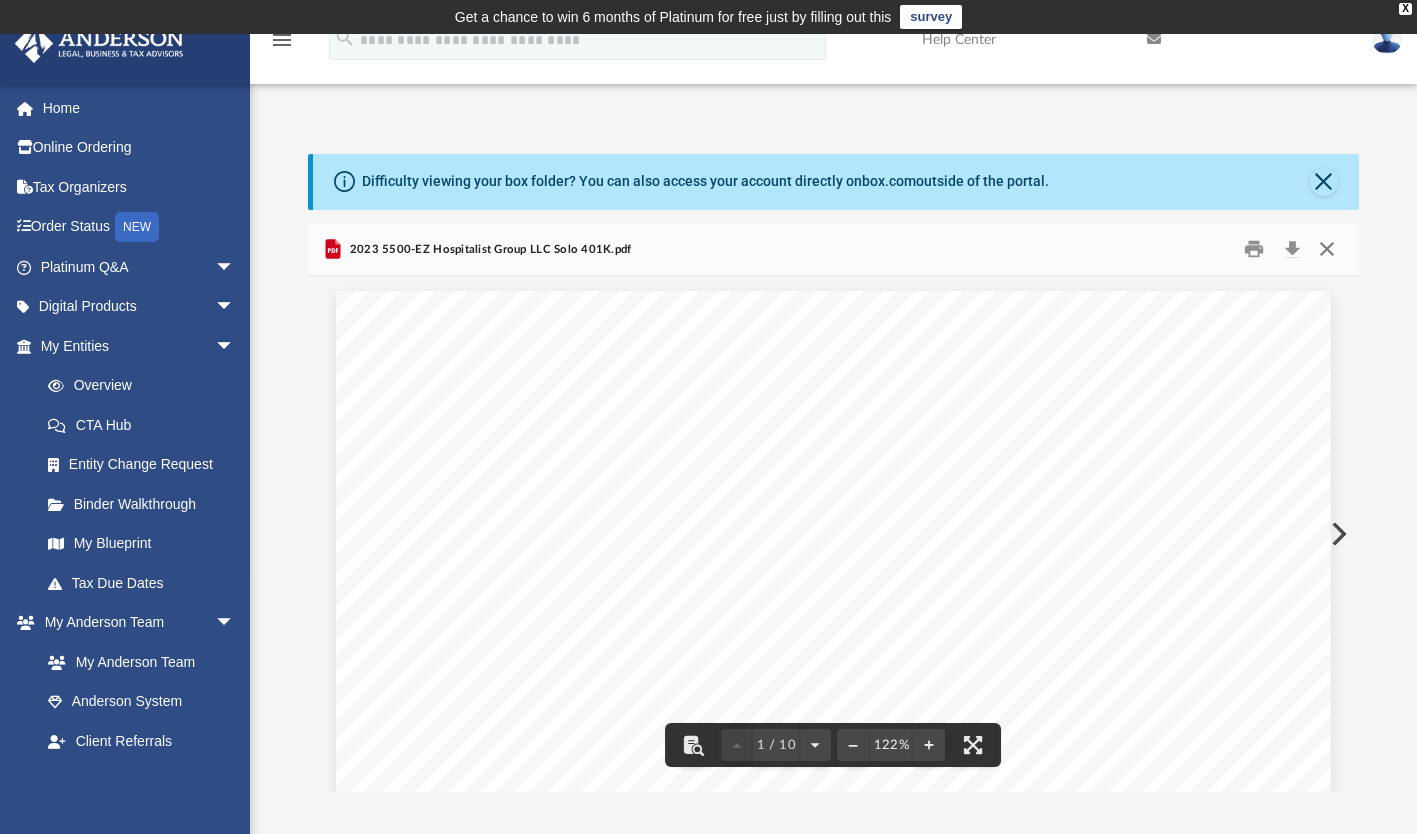 click at bounding box center [1327, 249] 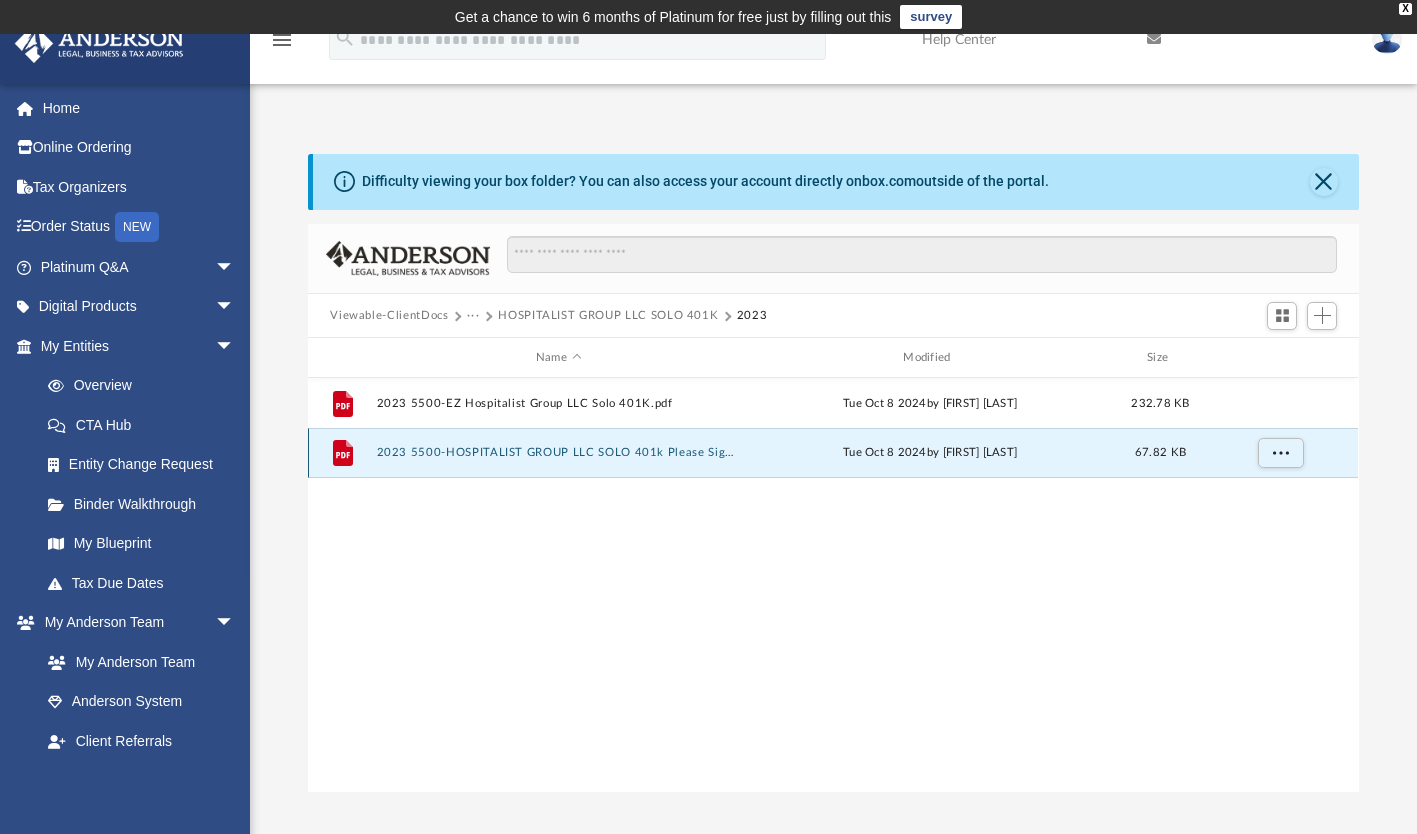 click on "2023 5500-HOSPITALIST GROUP LLC SOLO 401k Please Sign.pdf" at bounding box center [558, 453] 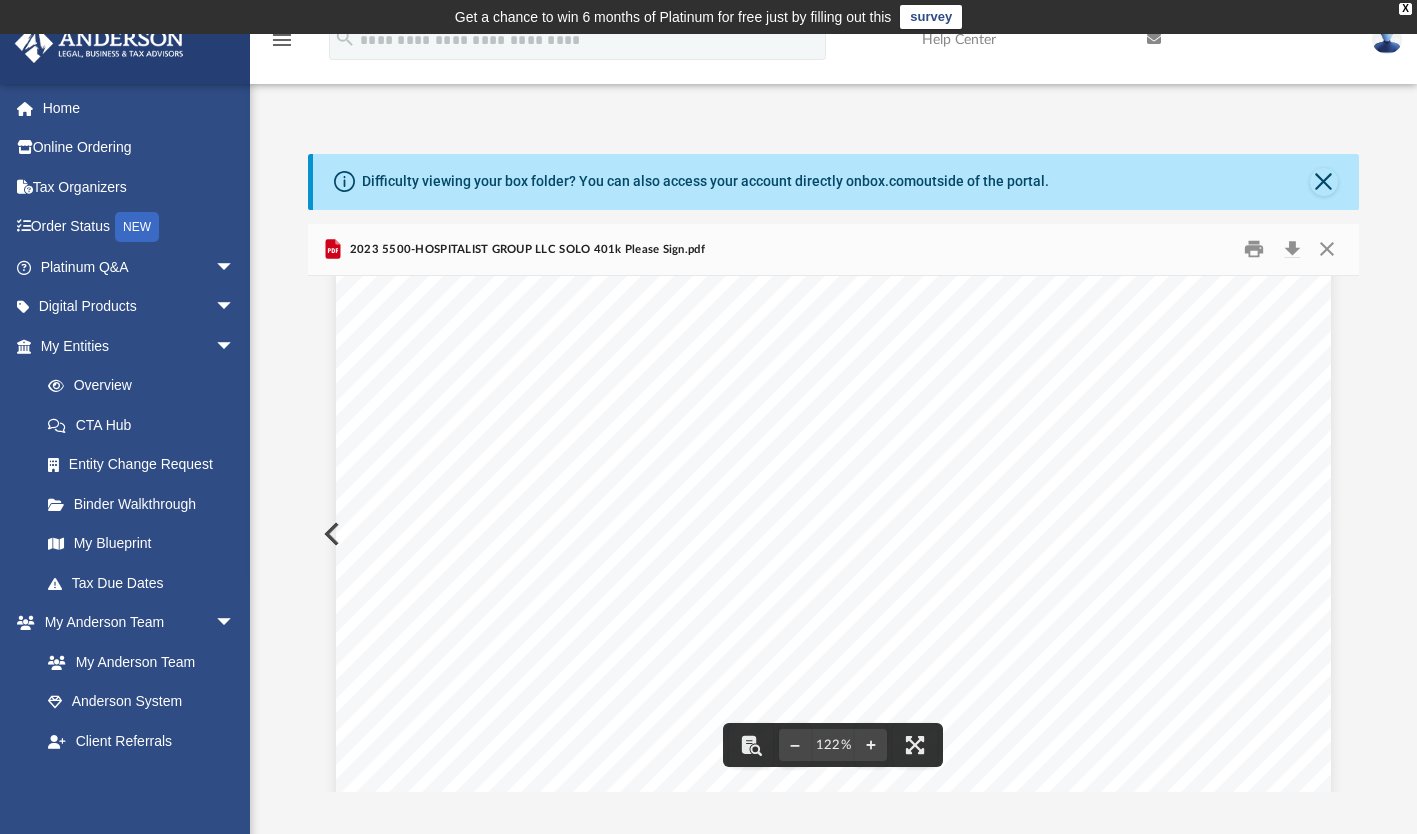 scroll, scrollTop: 801, scrollLeft: 0, axis: vertical 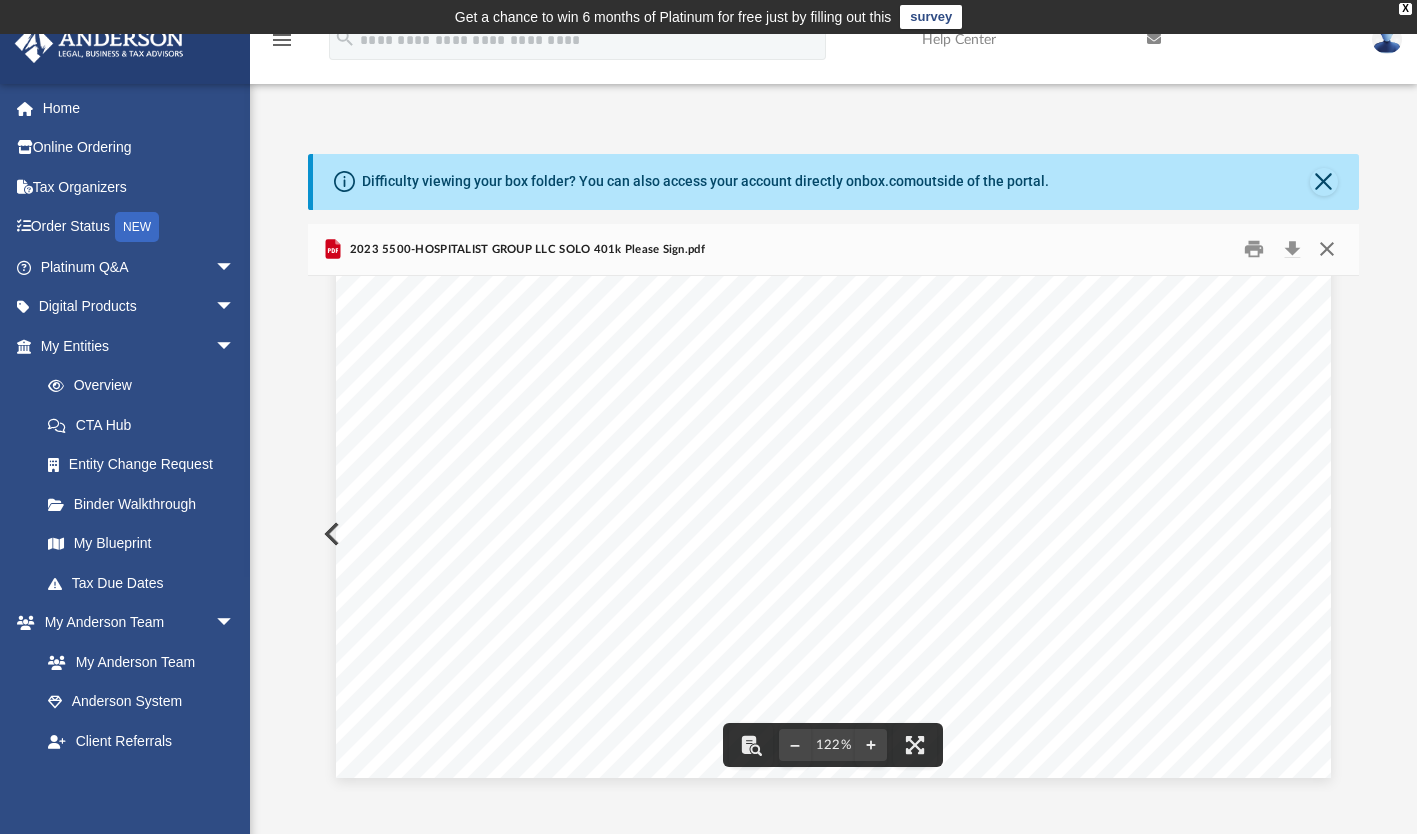 click at bounding box center [1327, 249] 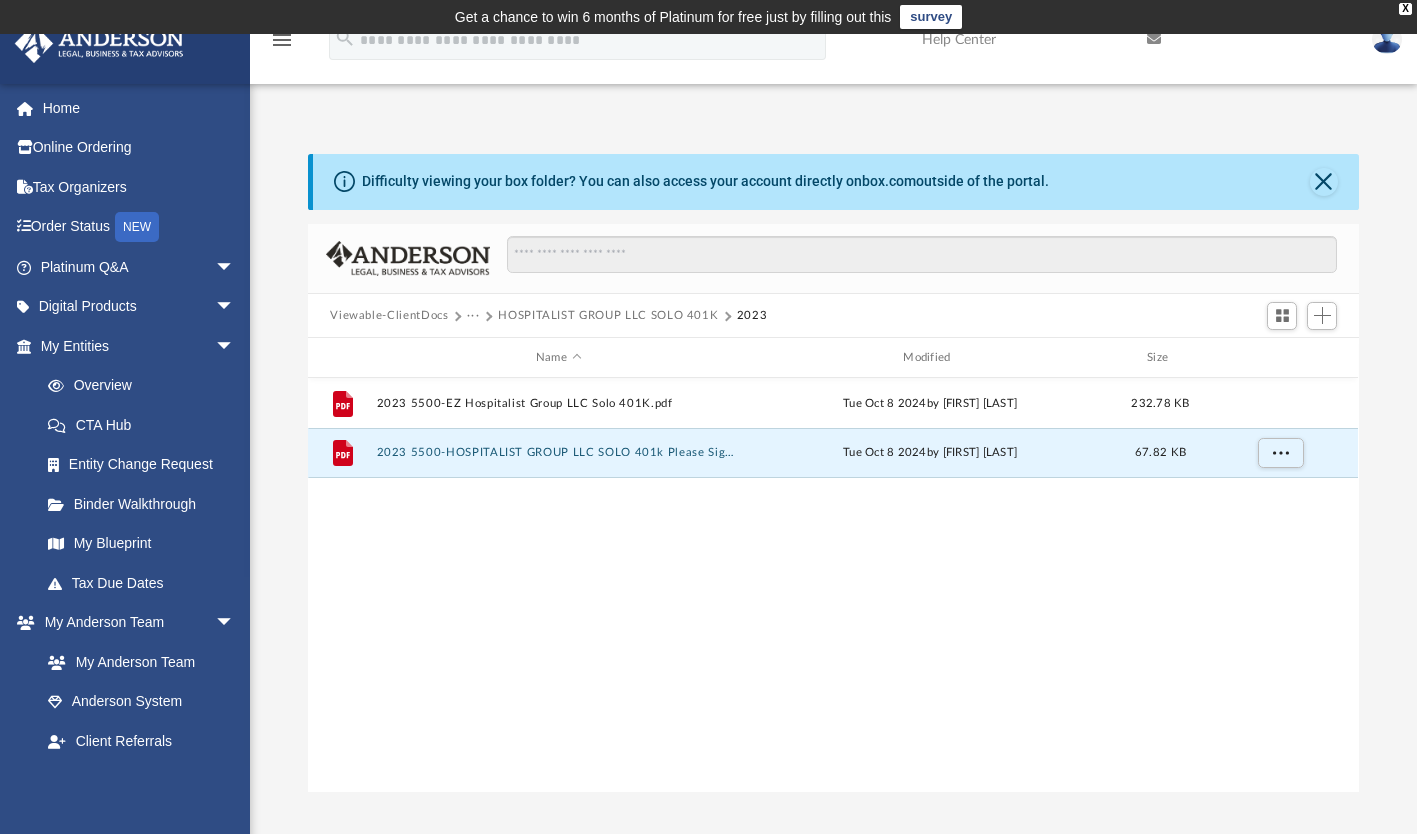 click on "HOSPITALIST GROUP LLC SOLO 401K" at bounding box center [608, 316] 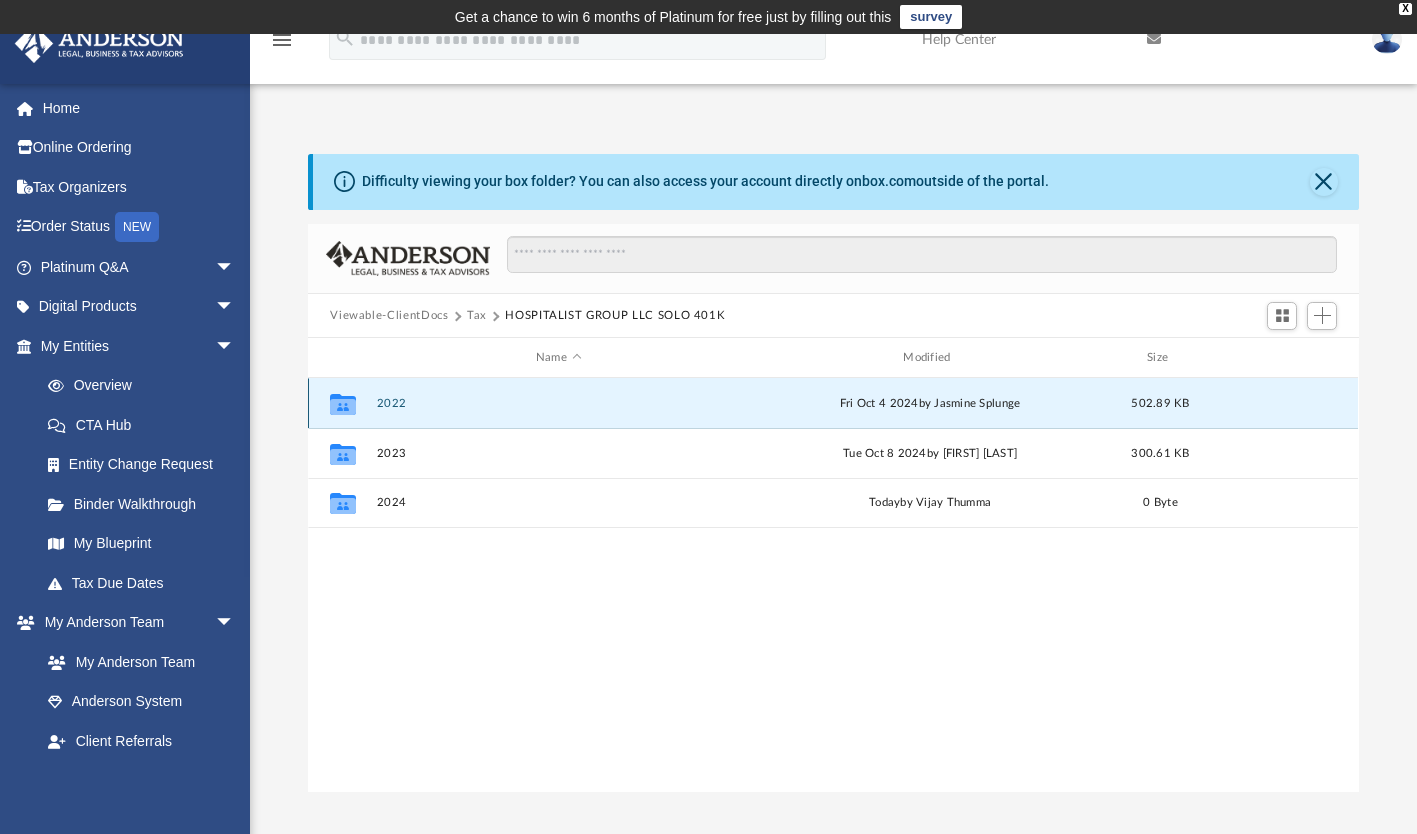click on "2022" at bounding box center [558, 403] 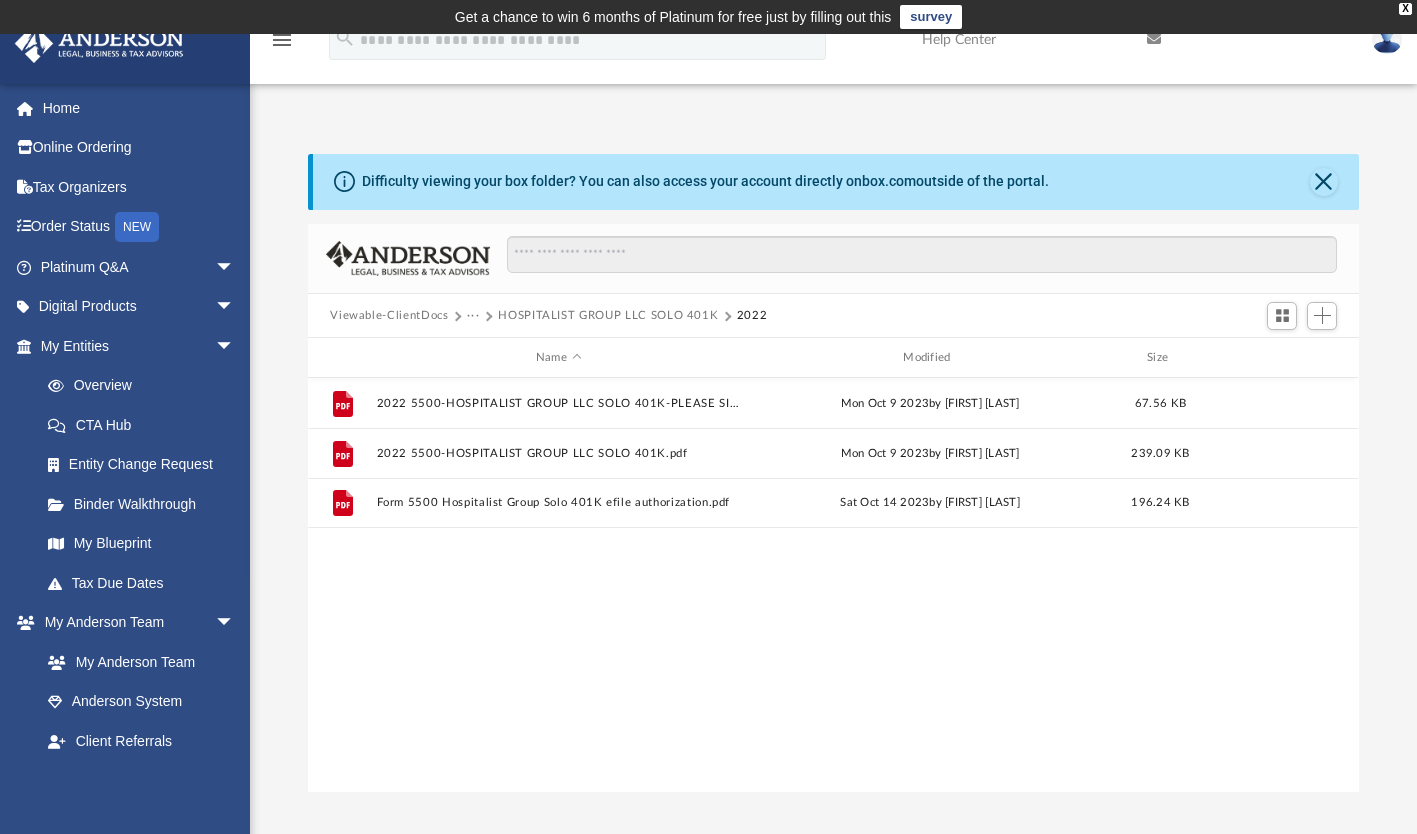 click on "HOSPITALIST GROUP LLC SOLO 401K" at bounding box center (608, 316) 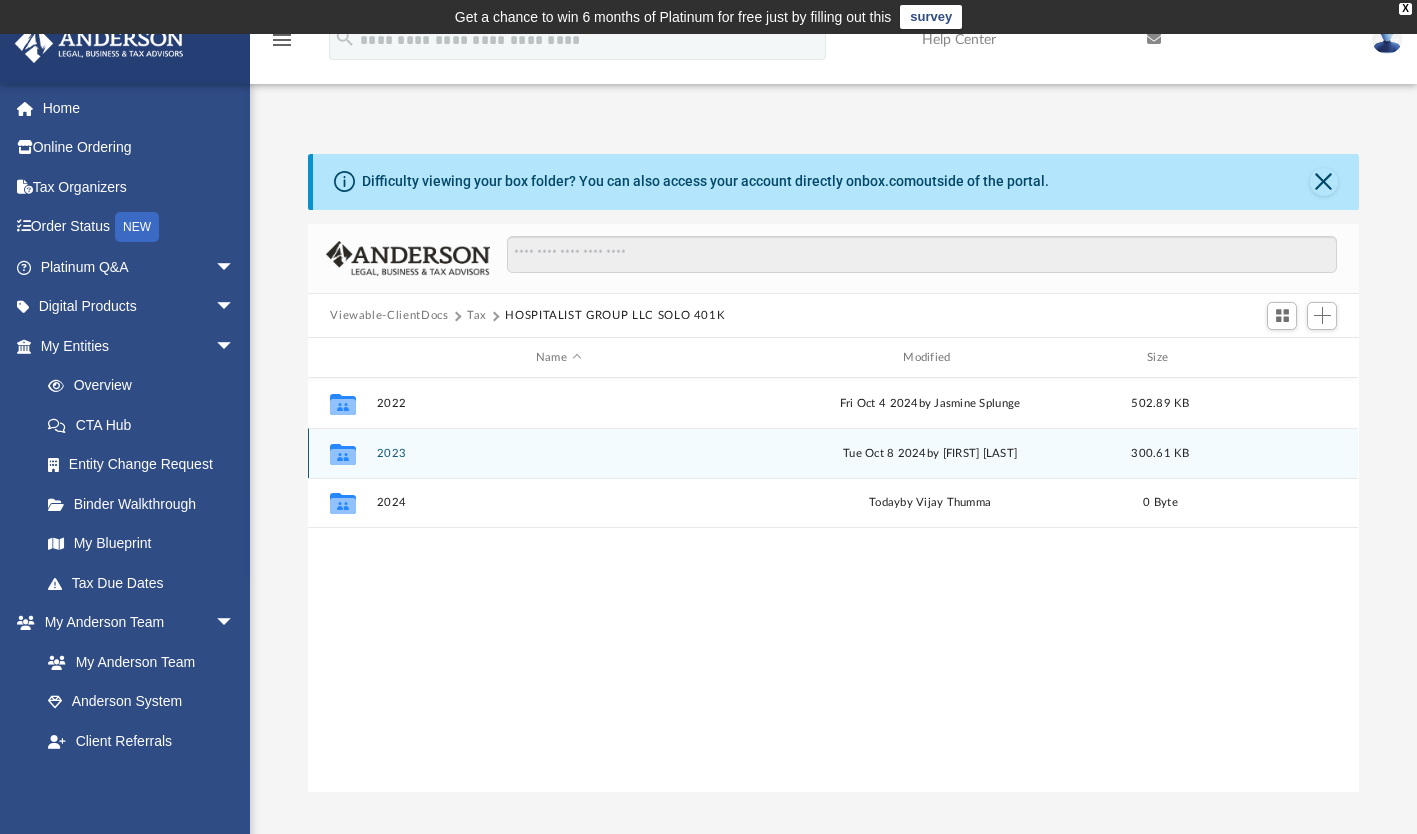 click on "Tue Oct 8 2024  by Troy Butler" at bounding box center [930, 454] 